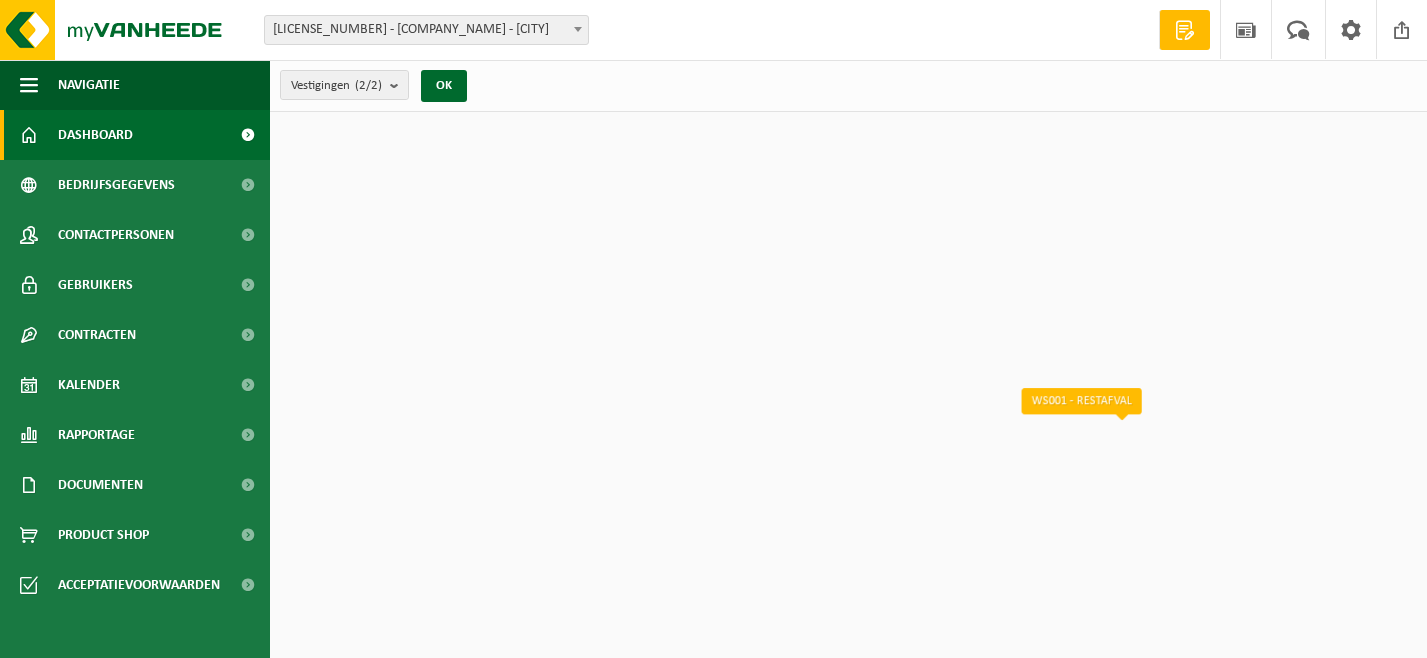 scroll, scrollTop: 0, scrollLeft: 0, axis: both 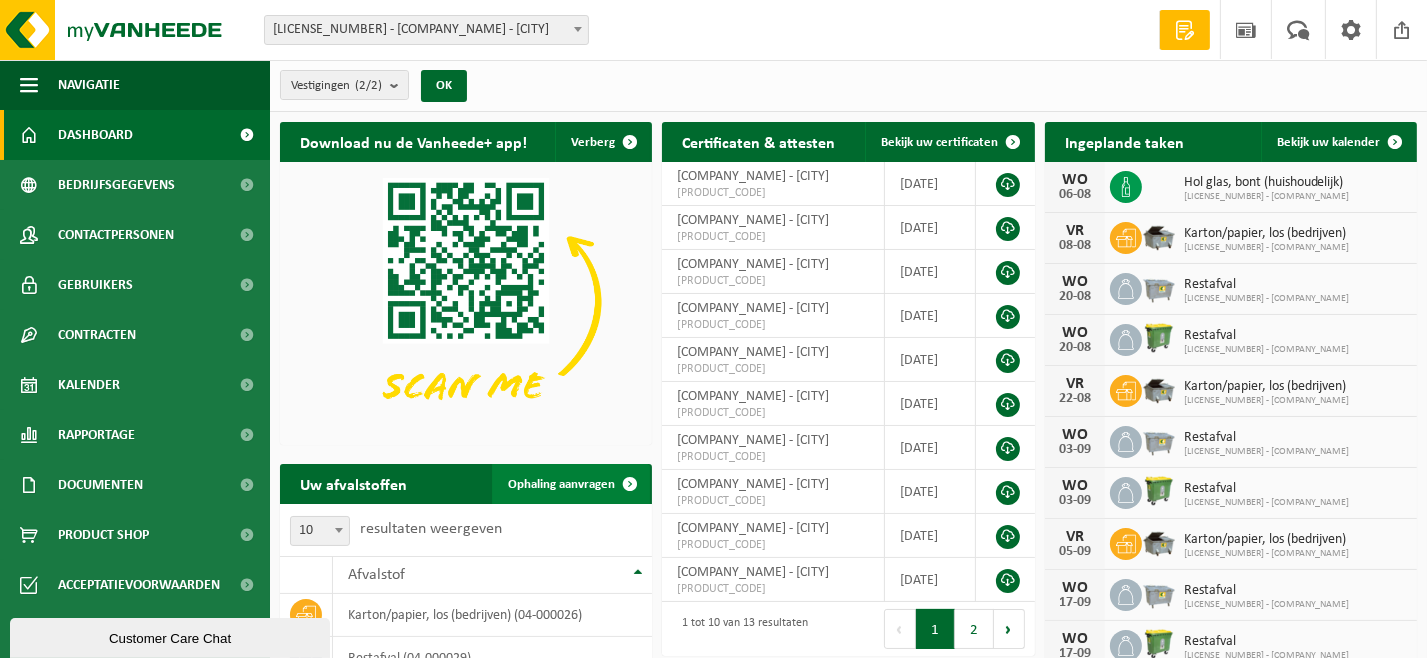 click on "Ophaling aanvragen" at bounding box center (561, 484) 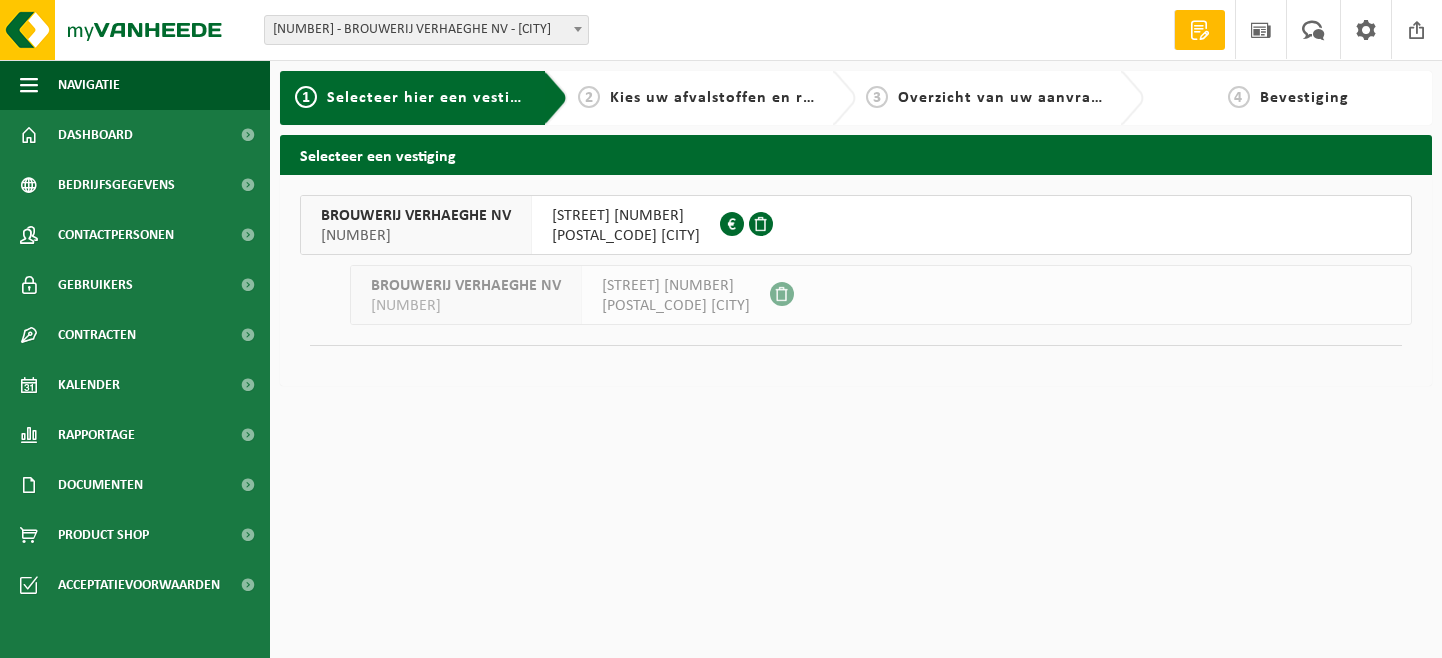 scroll, scrollTop: 0, scrollLeft: 0, axis: both 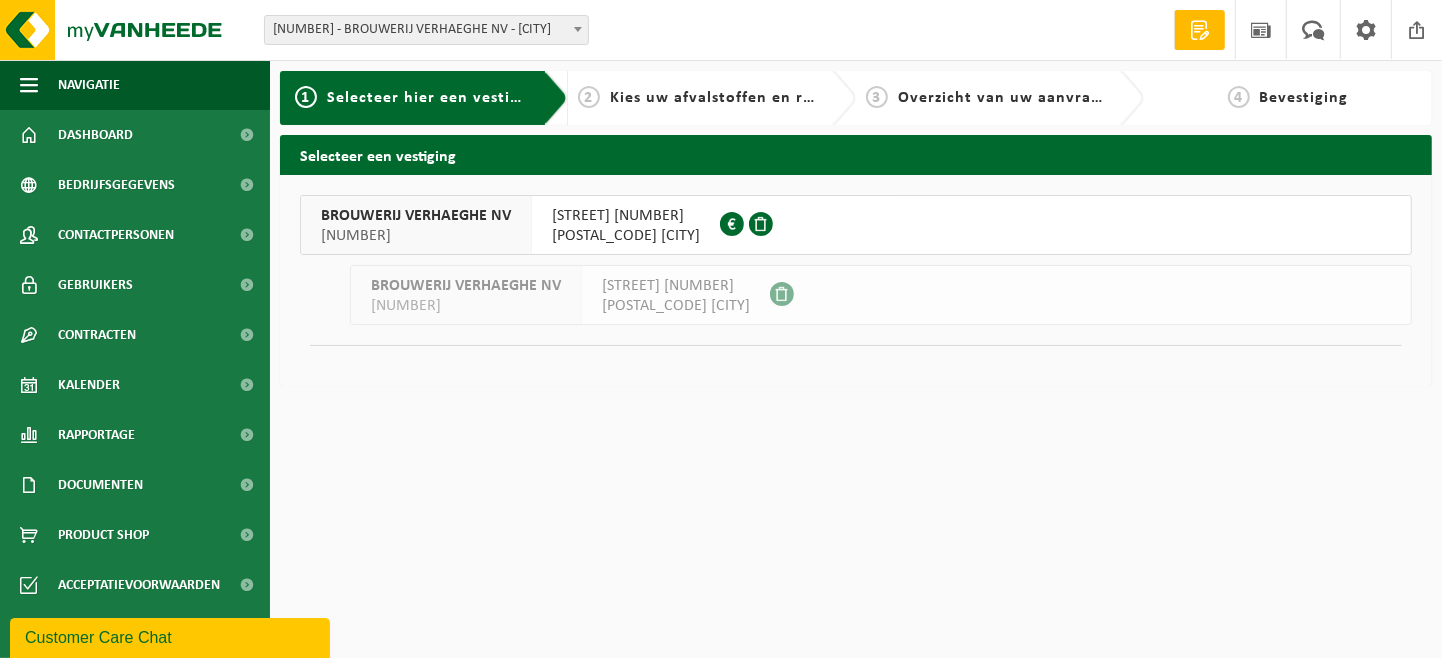 click on "BROUWERIJ VERHAEGHE NV" at bounding box center (416, 216) 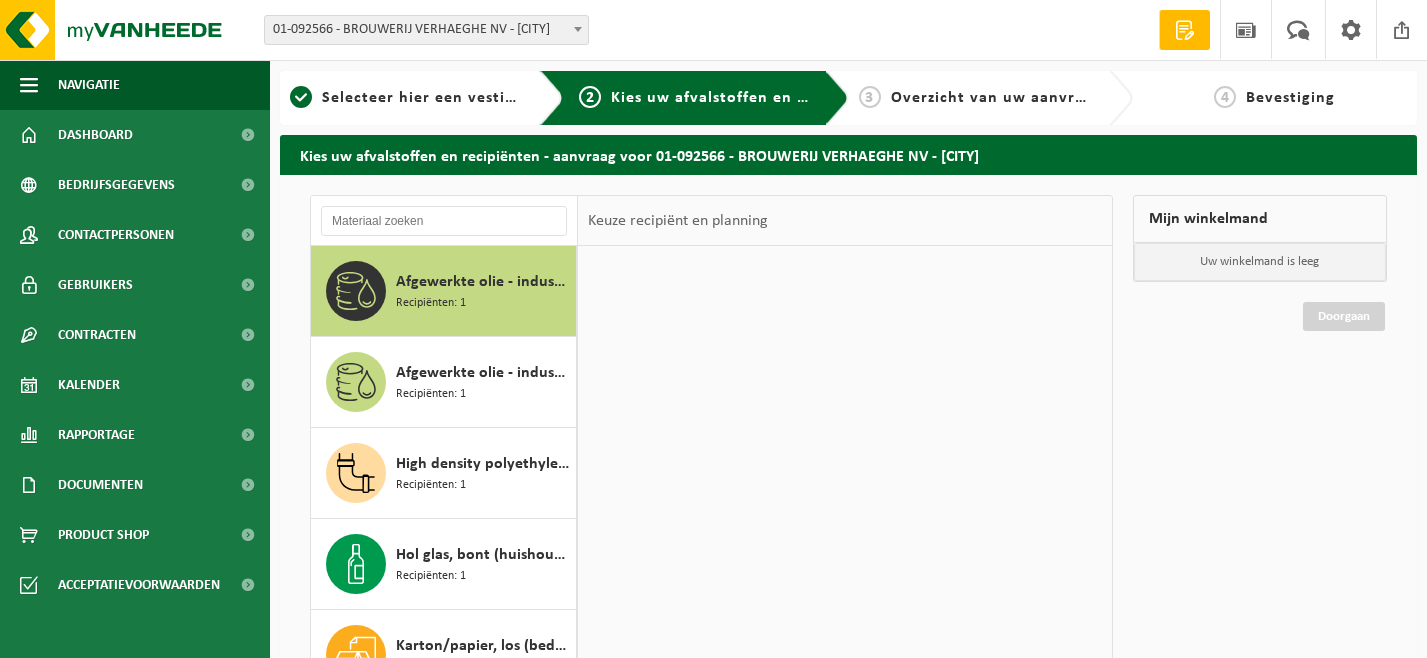 scroll, scrollTop: 0, scrollLeft: 0, axis: both 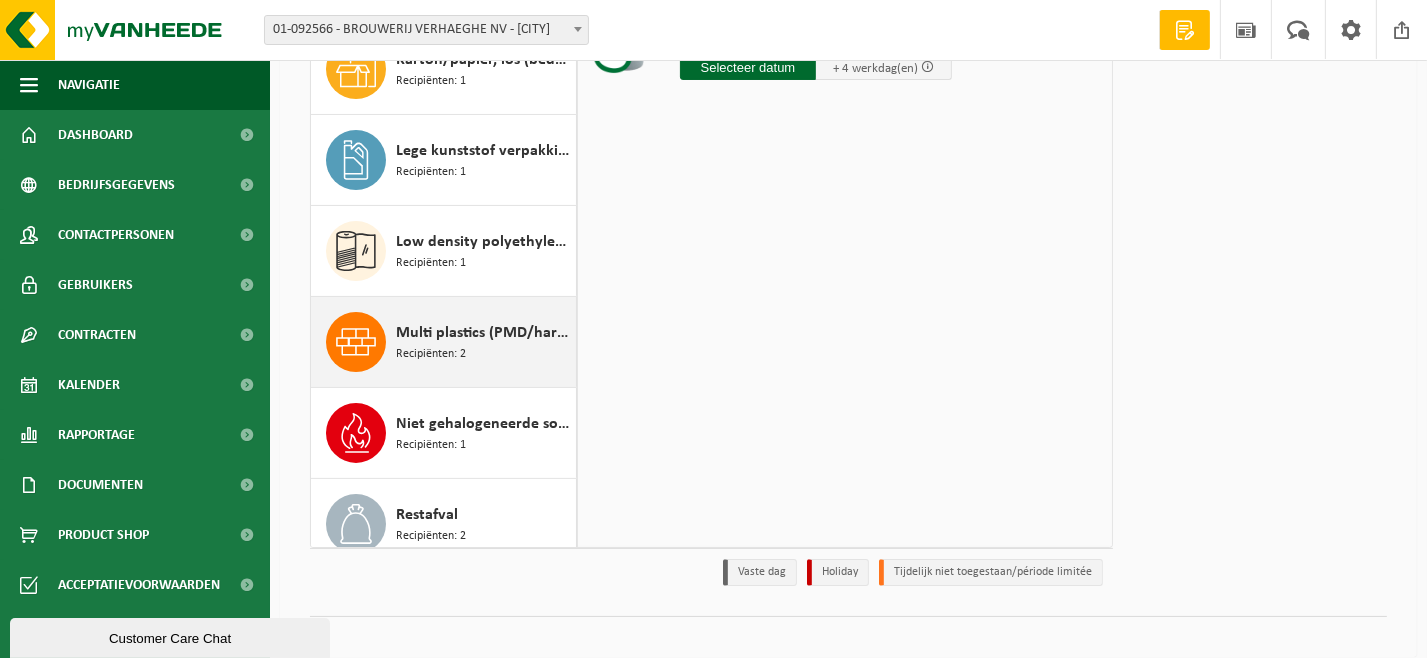 click on "Multi plastics (PMD/harde kunststoffen/spanbanden/EPS/folie naturel/folie gemengd)" at bounding box center [483, 333] 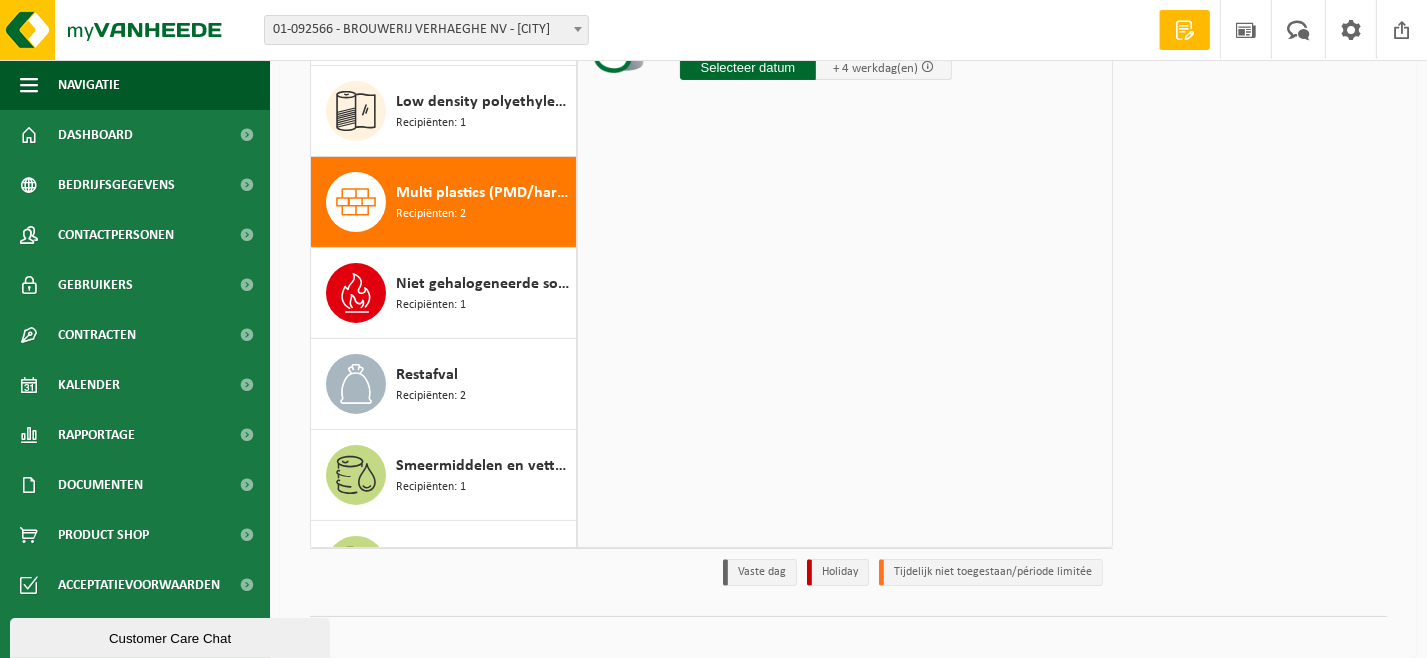 scroll, scrollTop: 486, scrollLeft: 0, axis: vertical 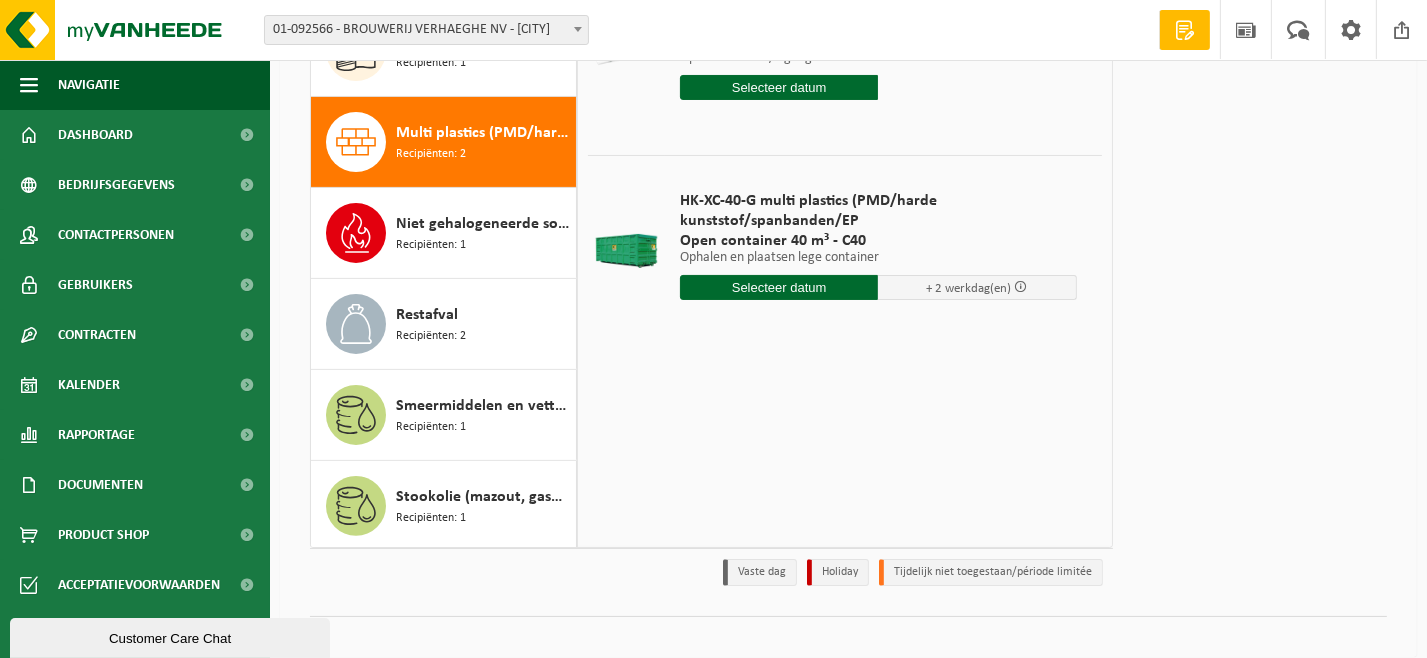 click at bounding box center [779, 287] 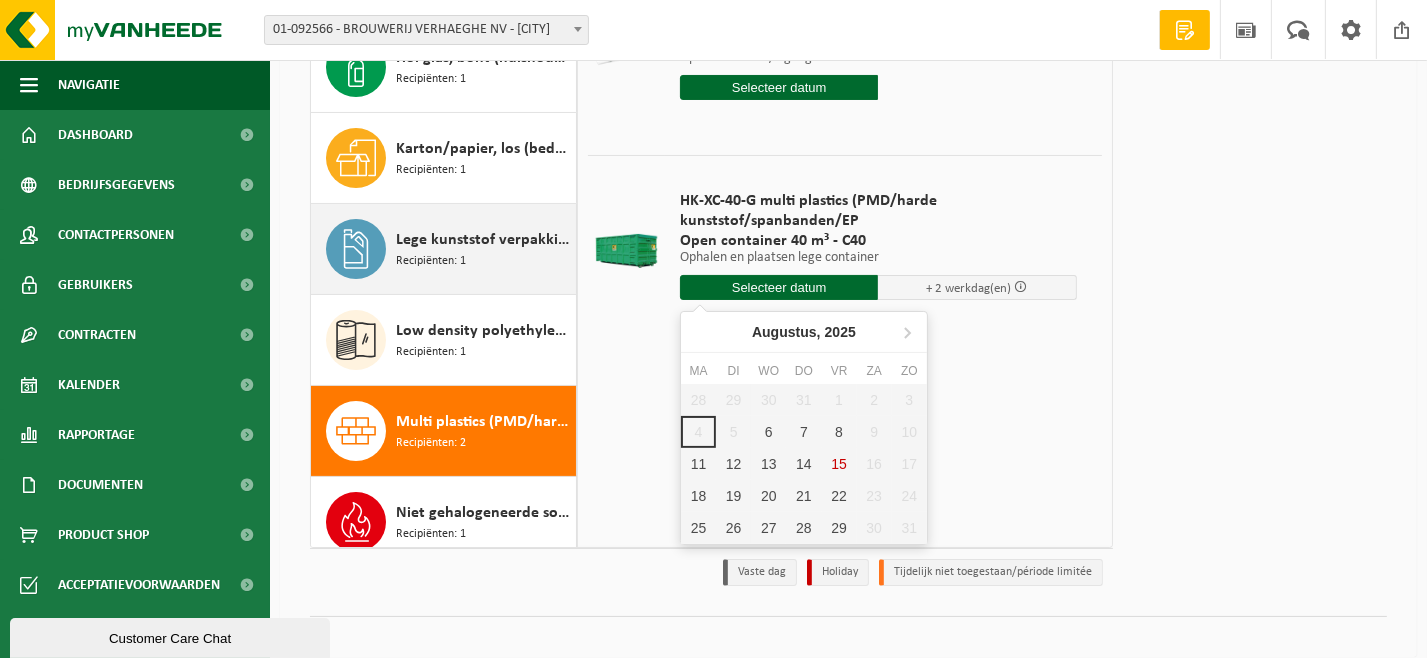 scroll, scrollTop: 187, scrollLeft: 0, axis: vertical 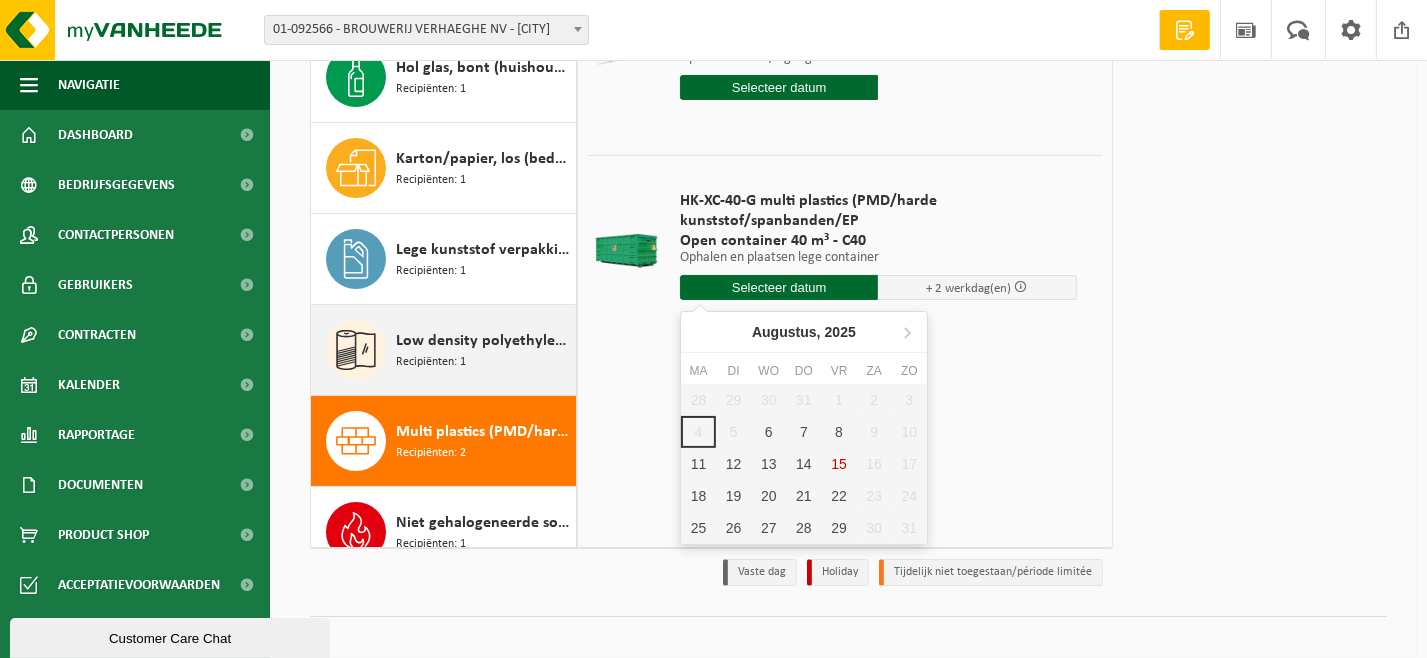 click on "Low density polyethyleen (LDPE) folie, los, gekleurd" at bounding box center [483, 341] 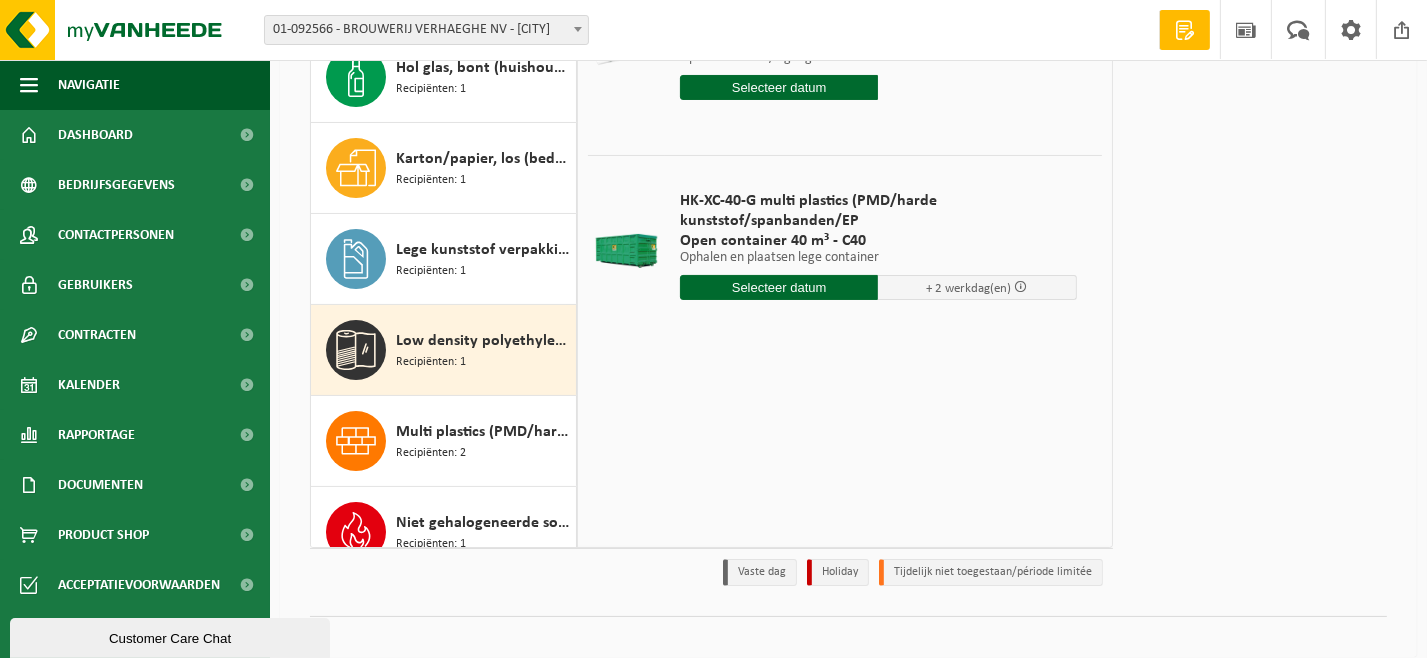 scroll, scrollTop: 486, scrollLeft: 0, axis: vertical 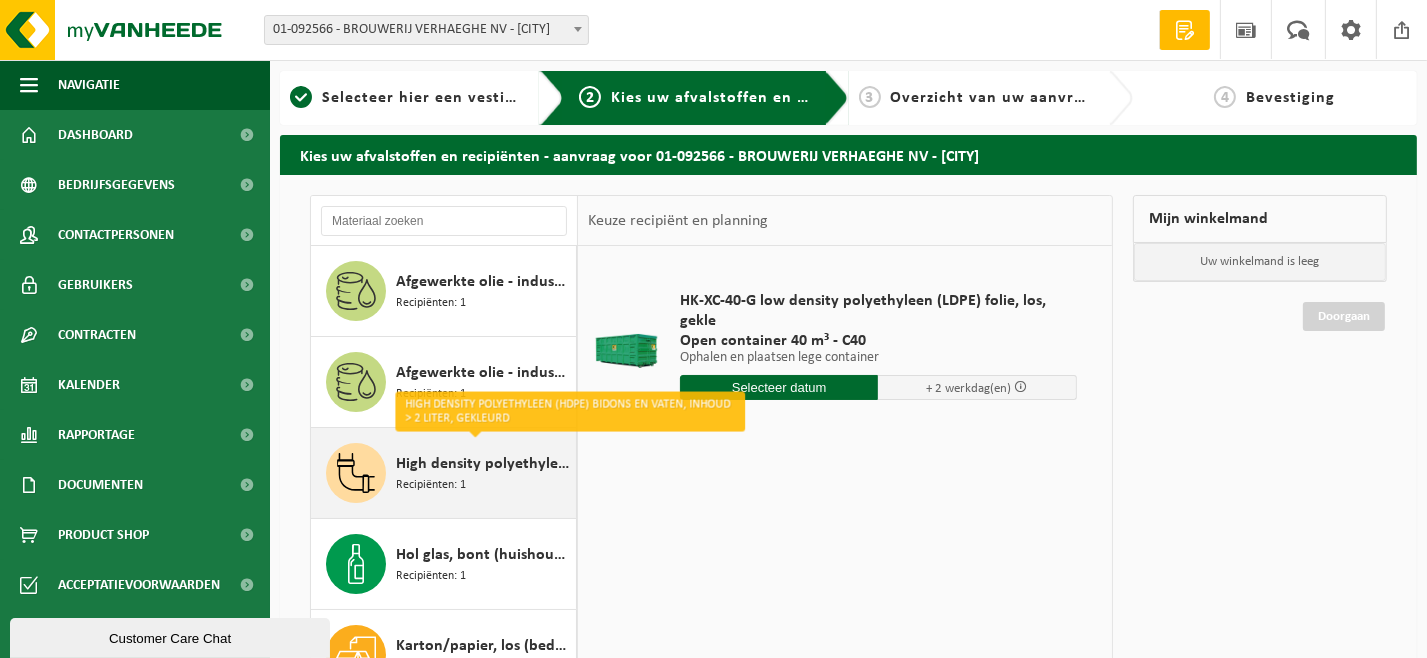 click on "High density polyethyleen (HDPE) bidons en vaten, inhoud > 2 liter, gekleurd   Recipiënten: 1" at bounding box center [483, 473] 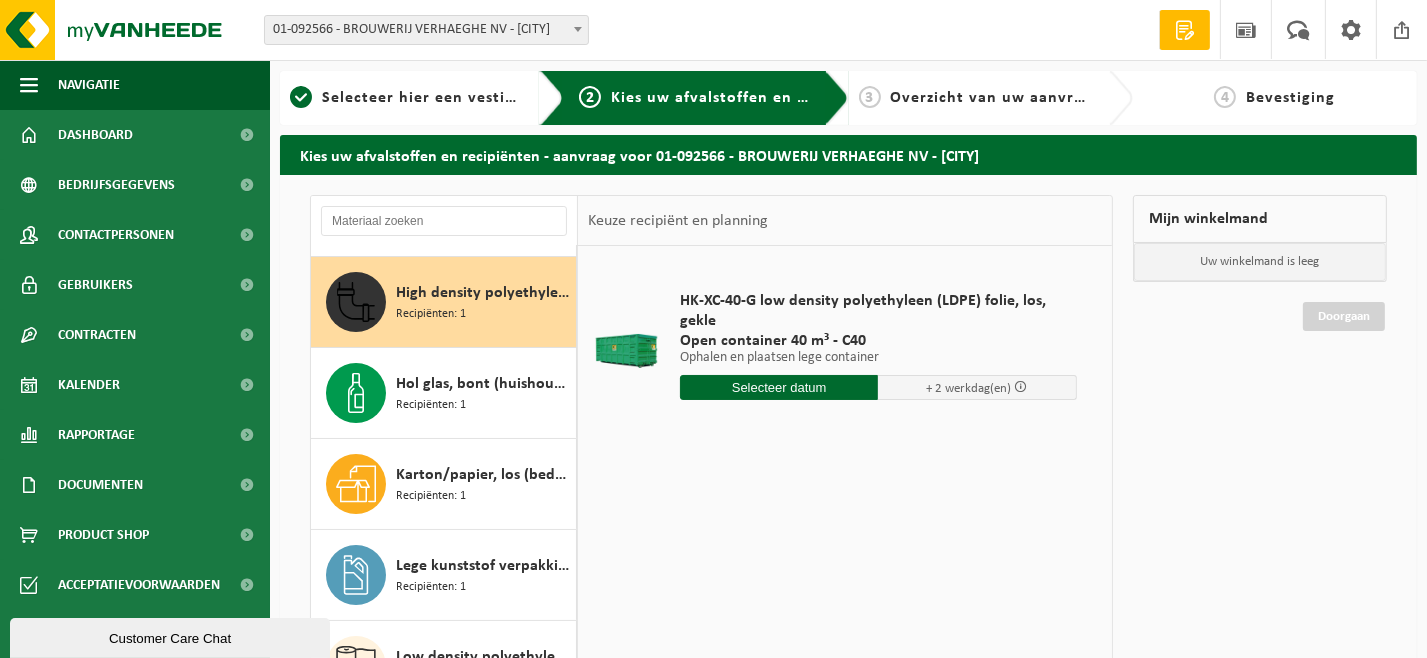 scroll, scrollTop: 181, scrollLeft: 0, axis: vertical 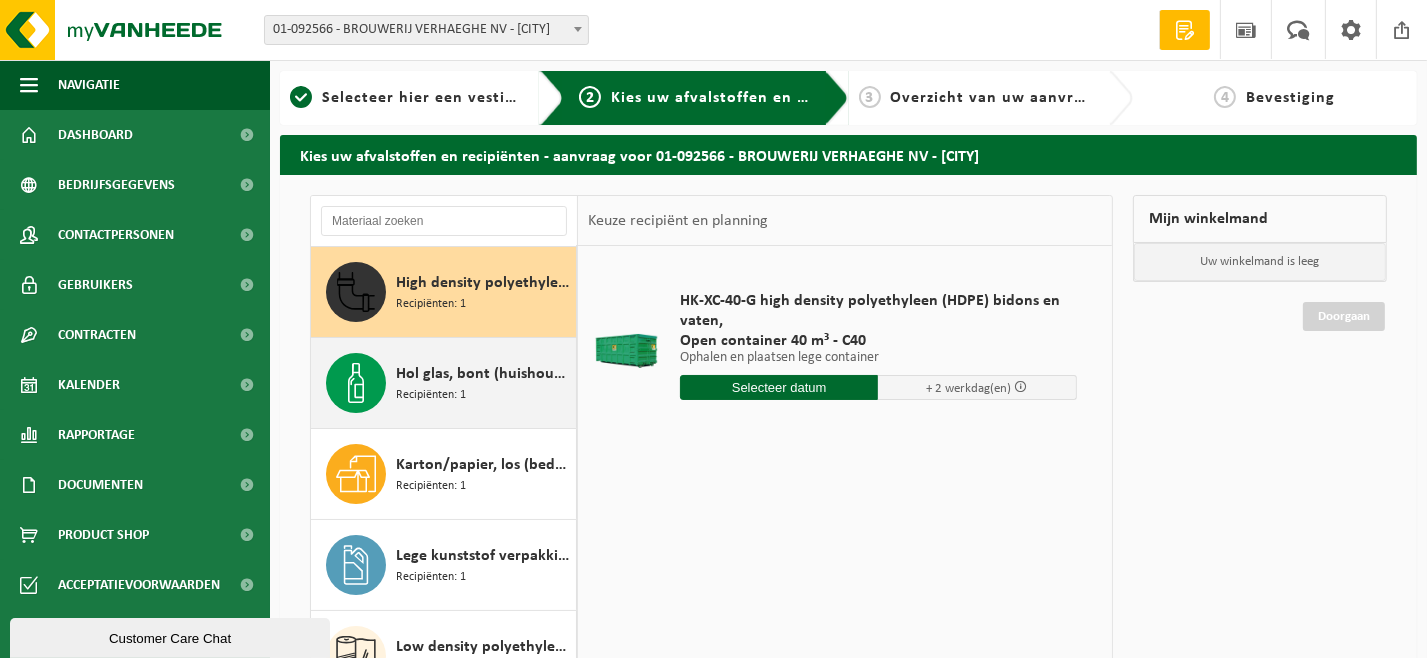click on "Hol glas, bont (huishoudelijk)" at bounding box center (483, 374) 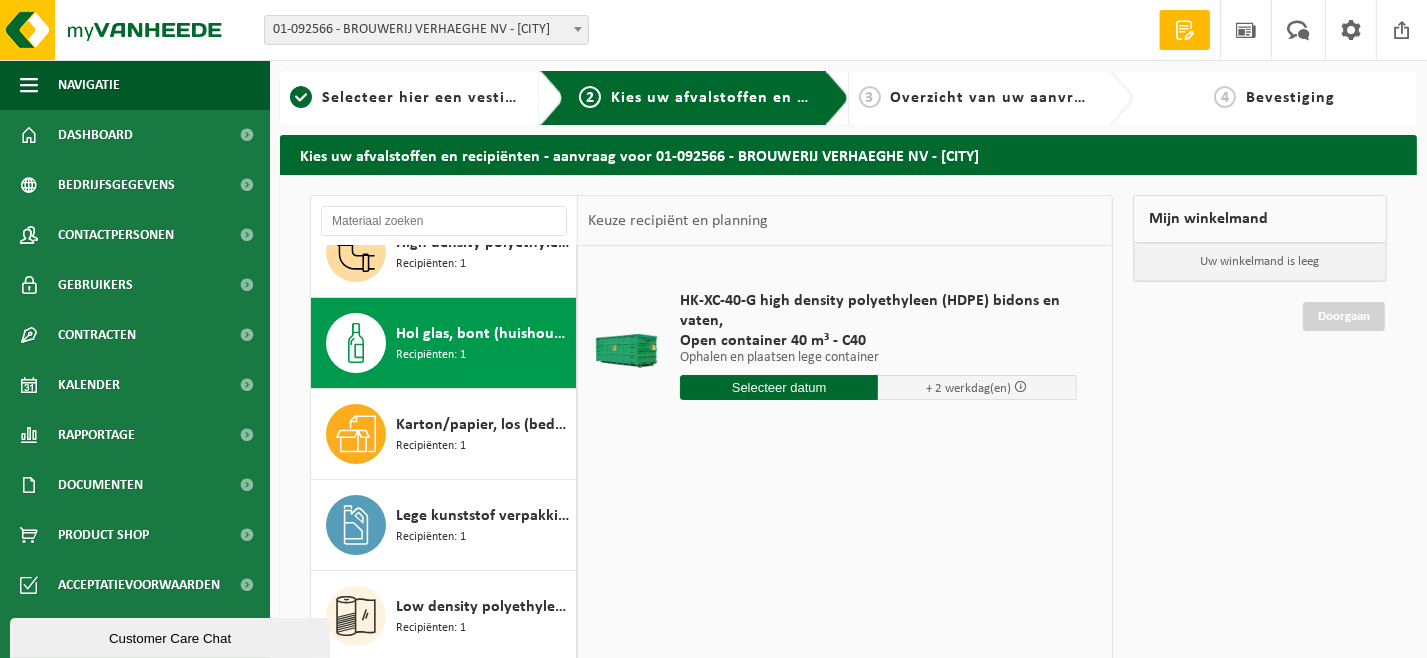 scroll, scrollTop: 272, scrollLeft: 0, axis: vertical 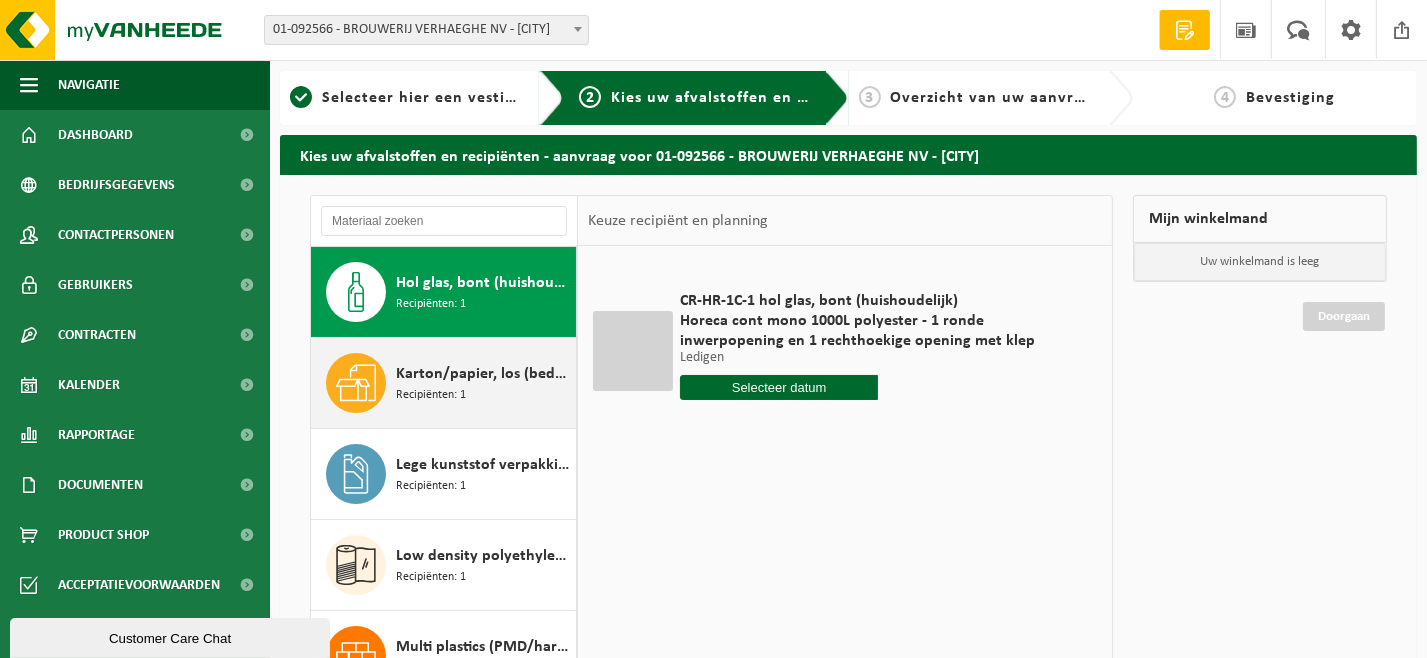 click on "Karton/papier, los (bedrijven)" at bounding box center [483, 374] 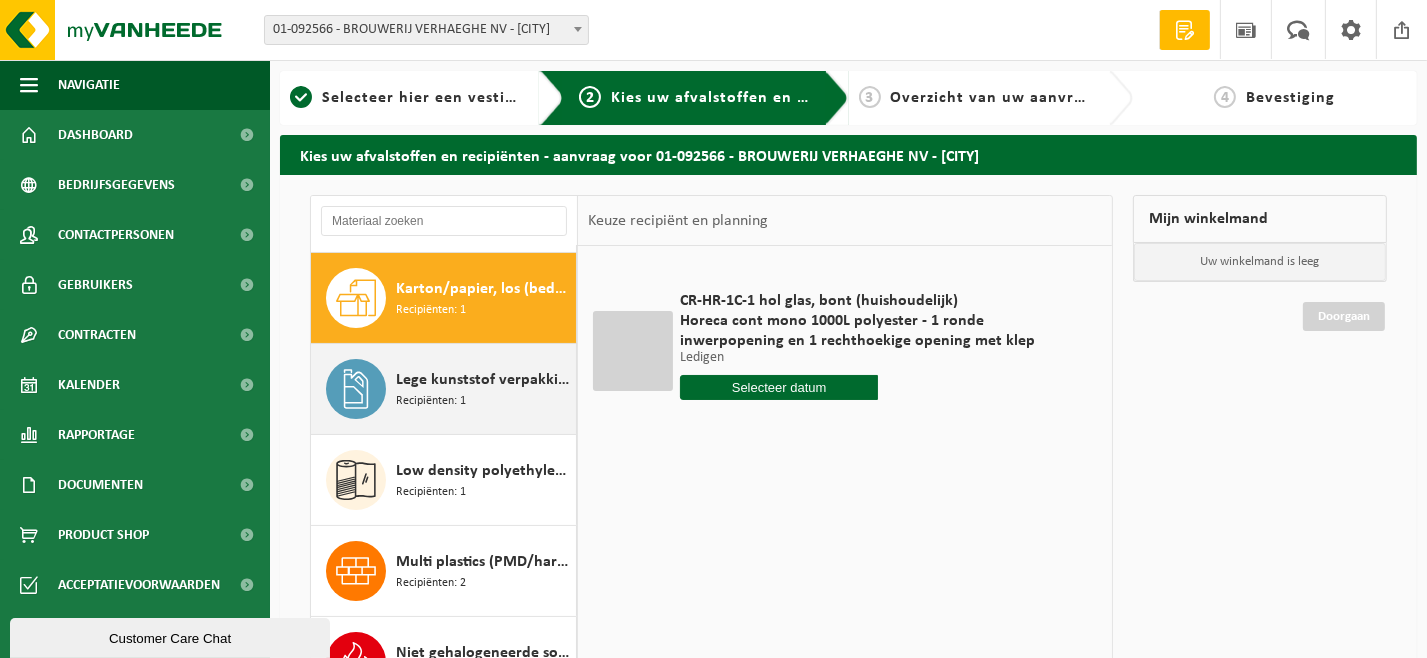 scroll, scrollTop: 363, scrollLeft: 0, axis: vertical 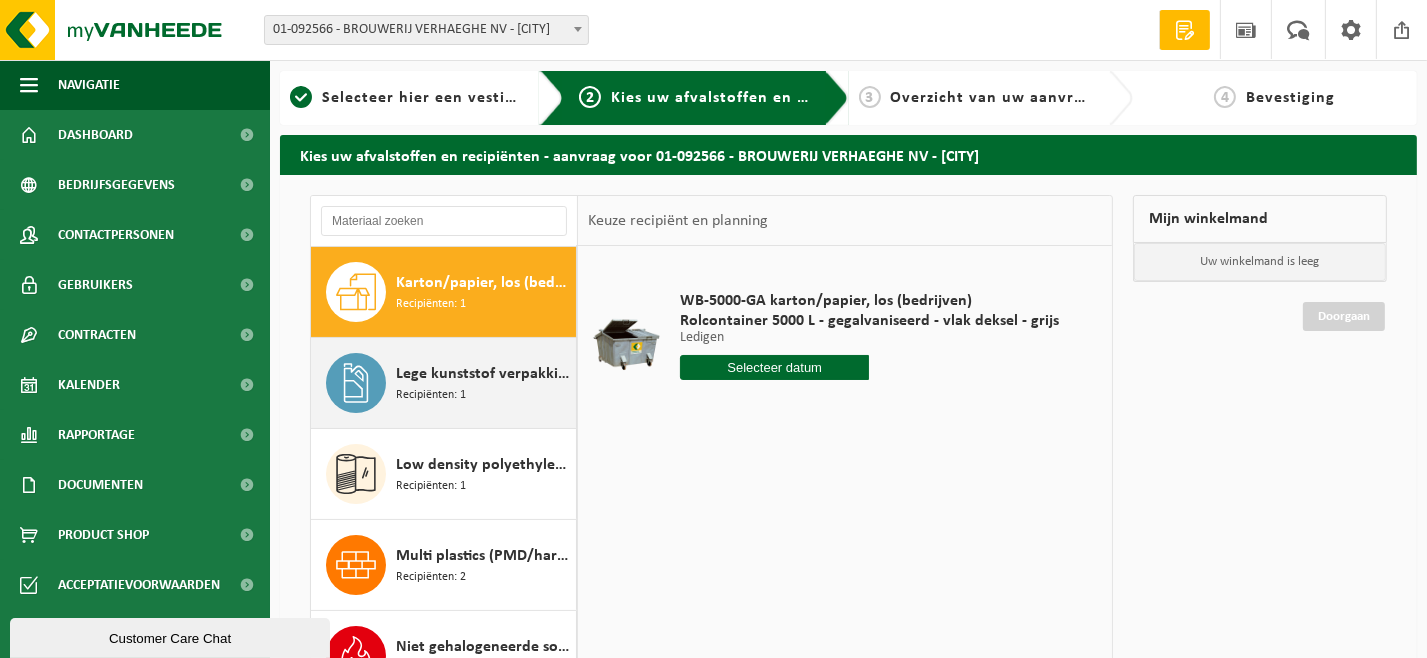 click on "Lege kunststof verpakkingen van gevaarlijke stoffen" at bounding box center (483, 374) 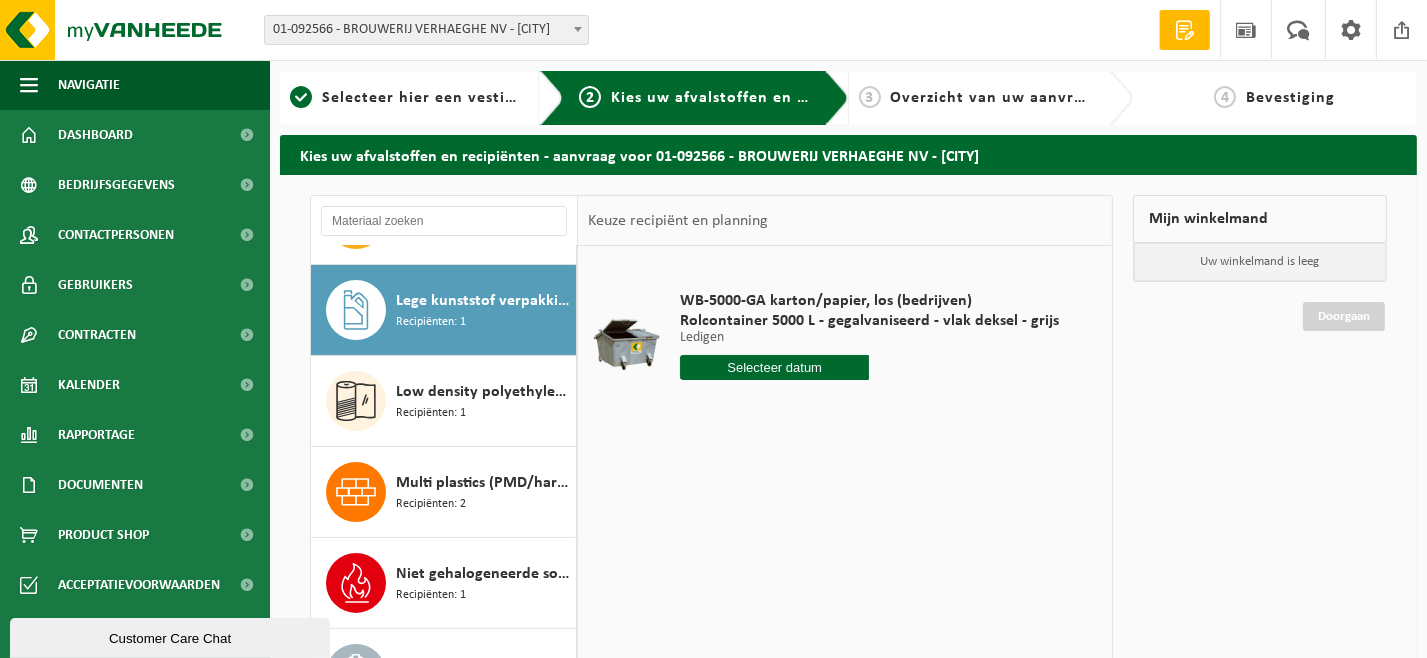 scroll, scrollTop: 453, scrollLeft: 0, axis: vertical 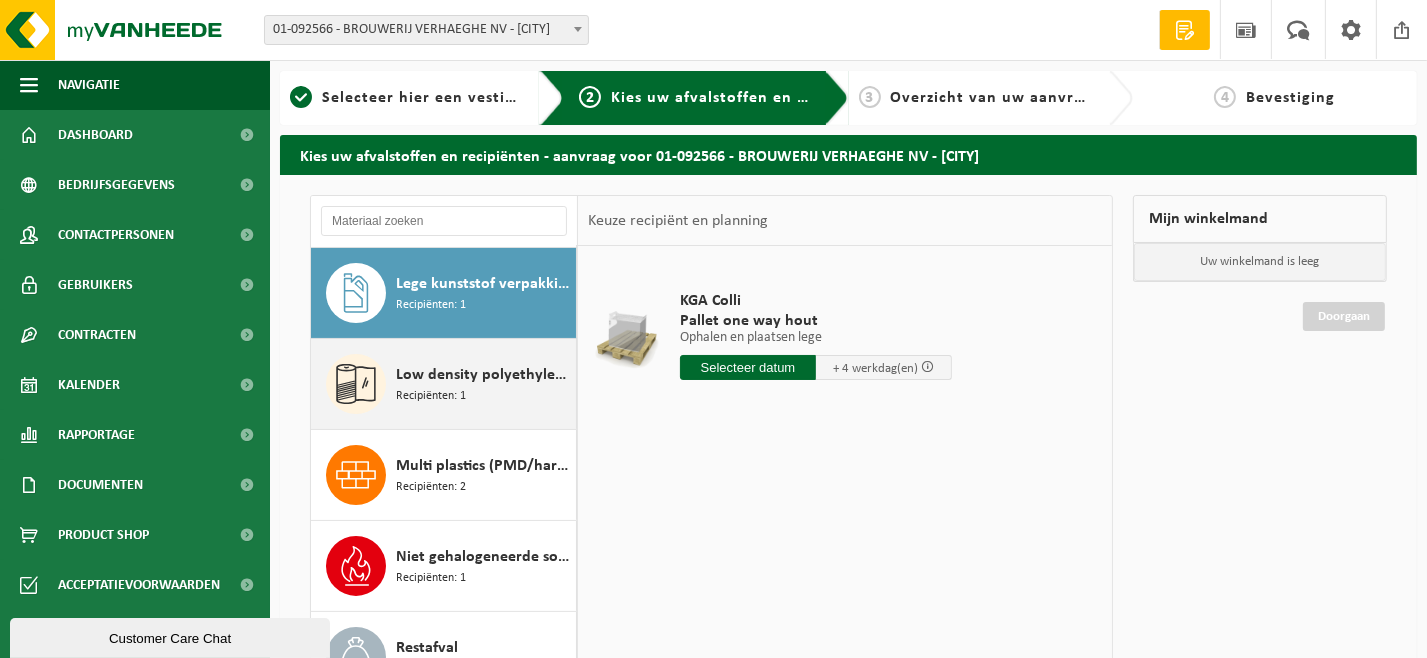 click on "Low density polyethyleen (LDPE) folie, los, gekleurd" at bounding box center (483, 375) 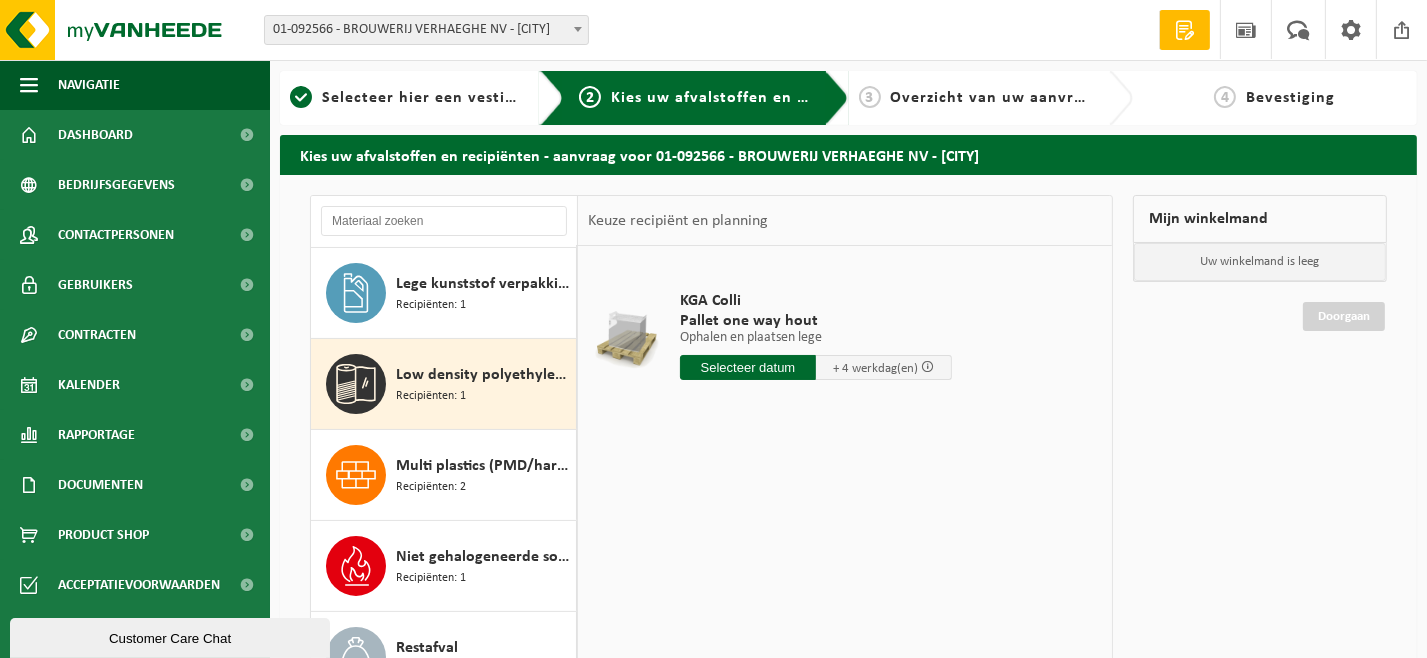 scroll, scrollTop: 486, scrollLeft: 0, axis: vertical 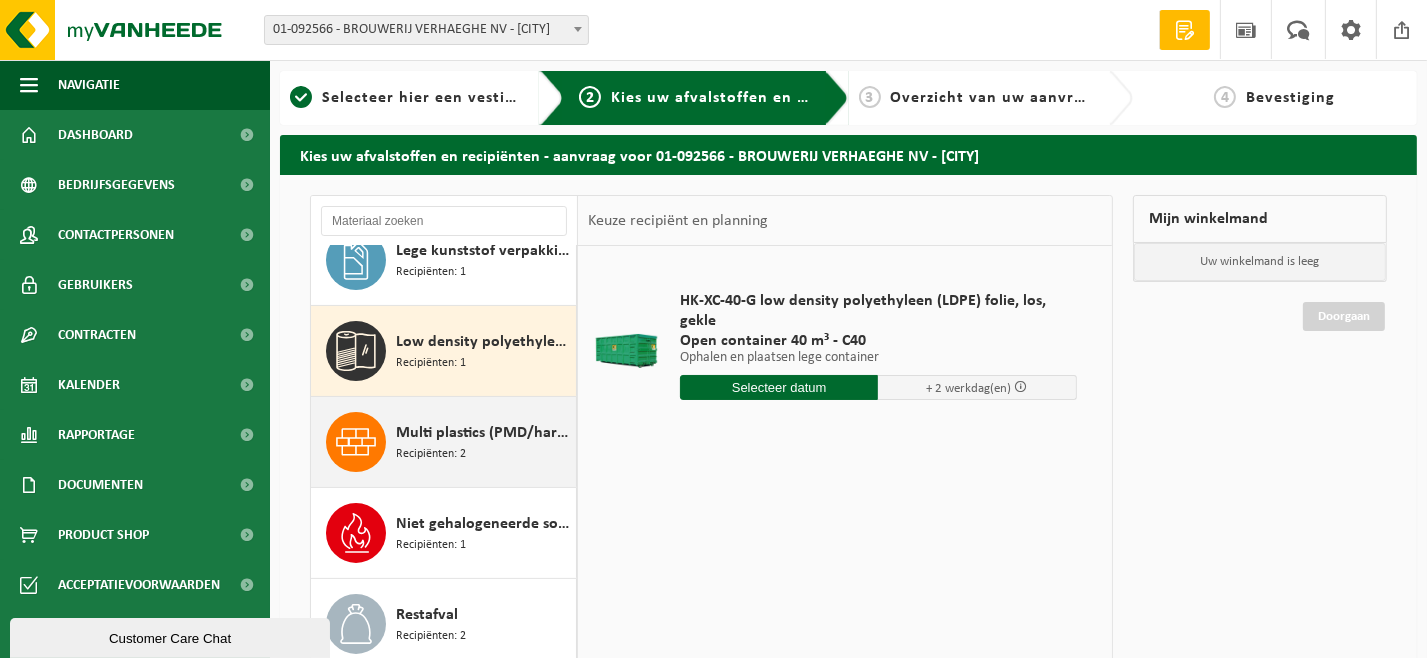 click on "Multi plastics (PMD/harde kunststoffen/spanbanden/EPS/folie naturel/folie gemengd)" at bounding box center (483, 433) 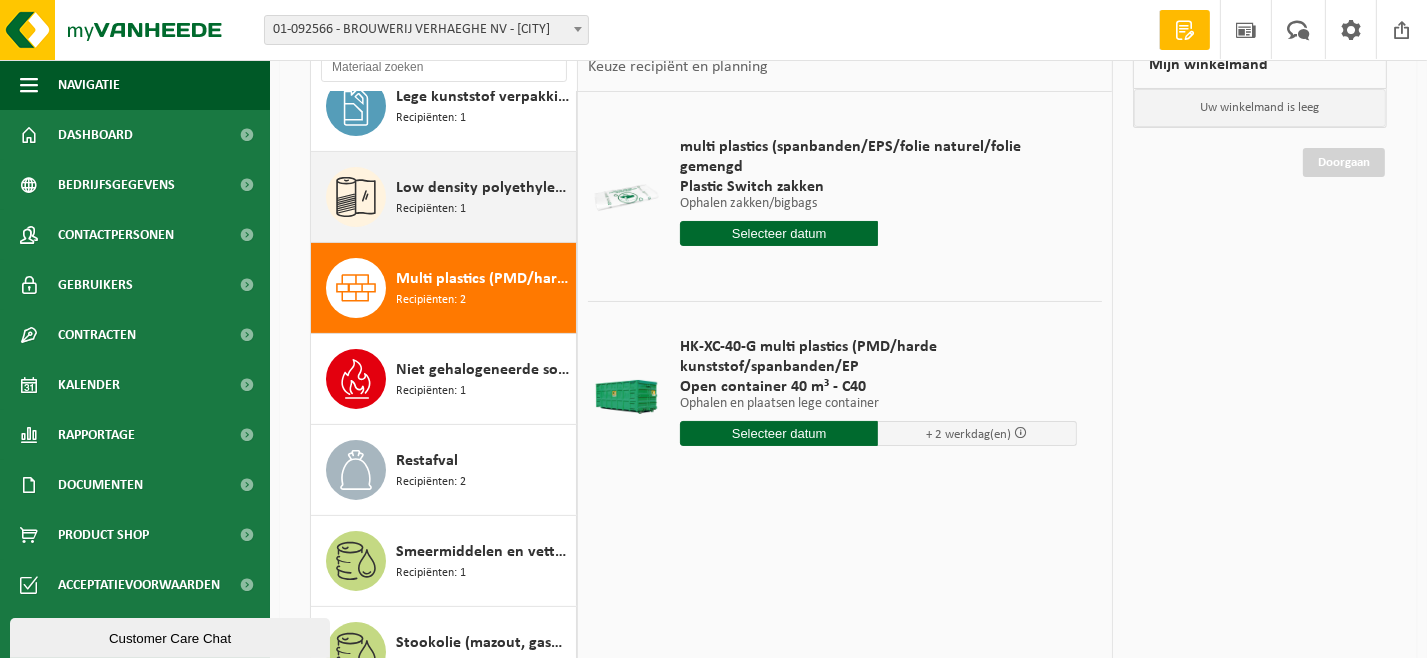 scroll, scrollTop: 200, scrollLeft: 0, axis: vertical 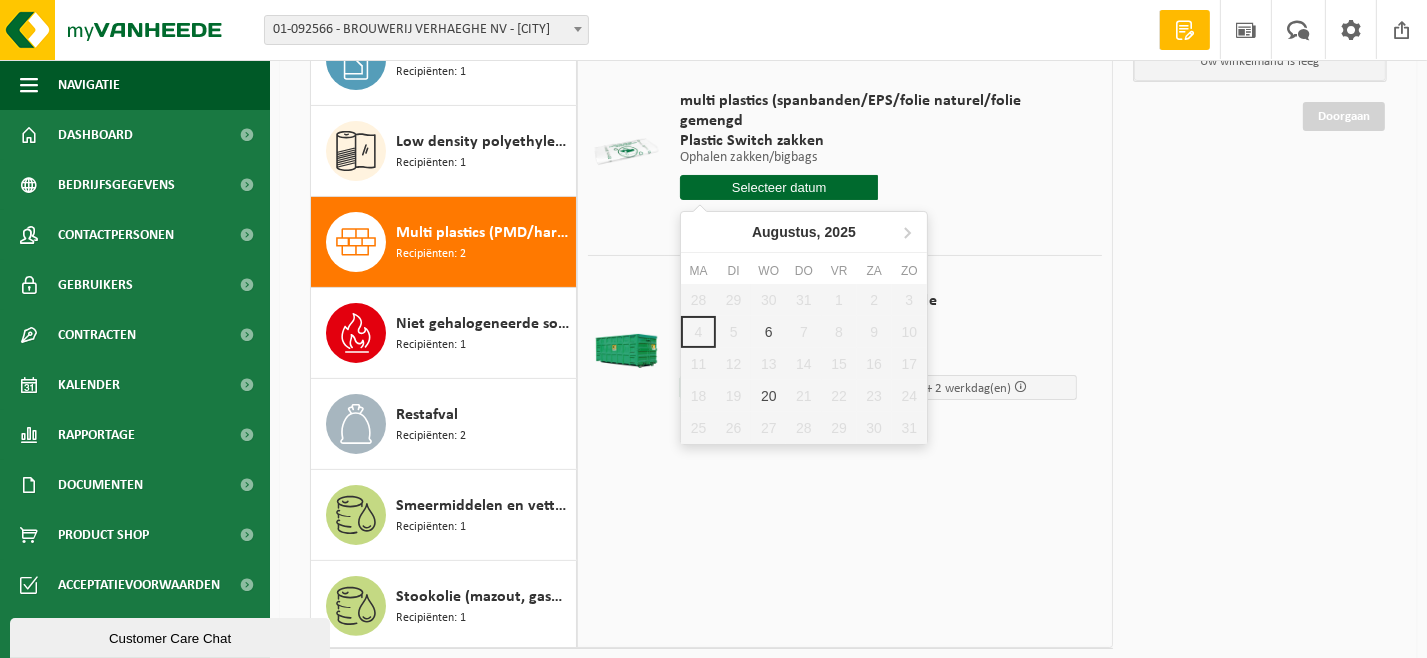 click at bounding box center [779, 187] 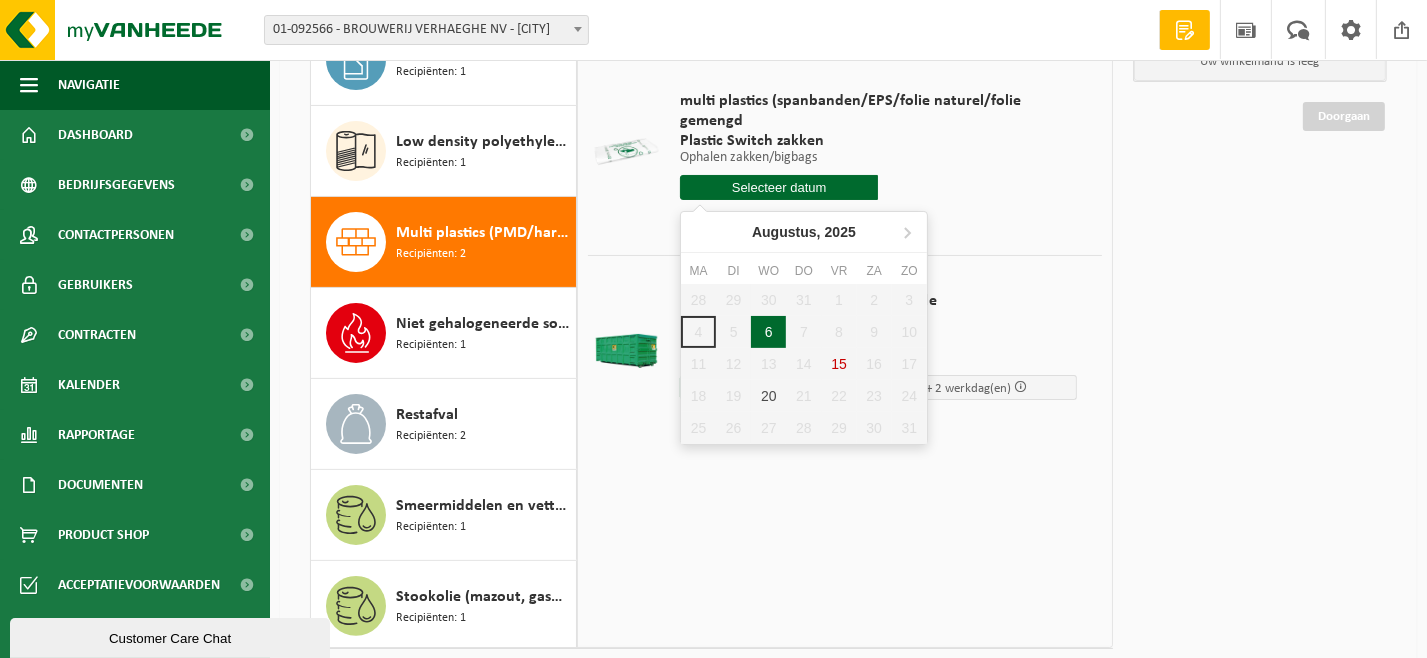 click on "6" at bounding box center (768, 332) 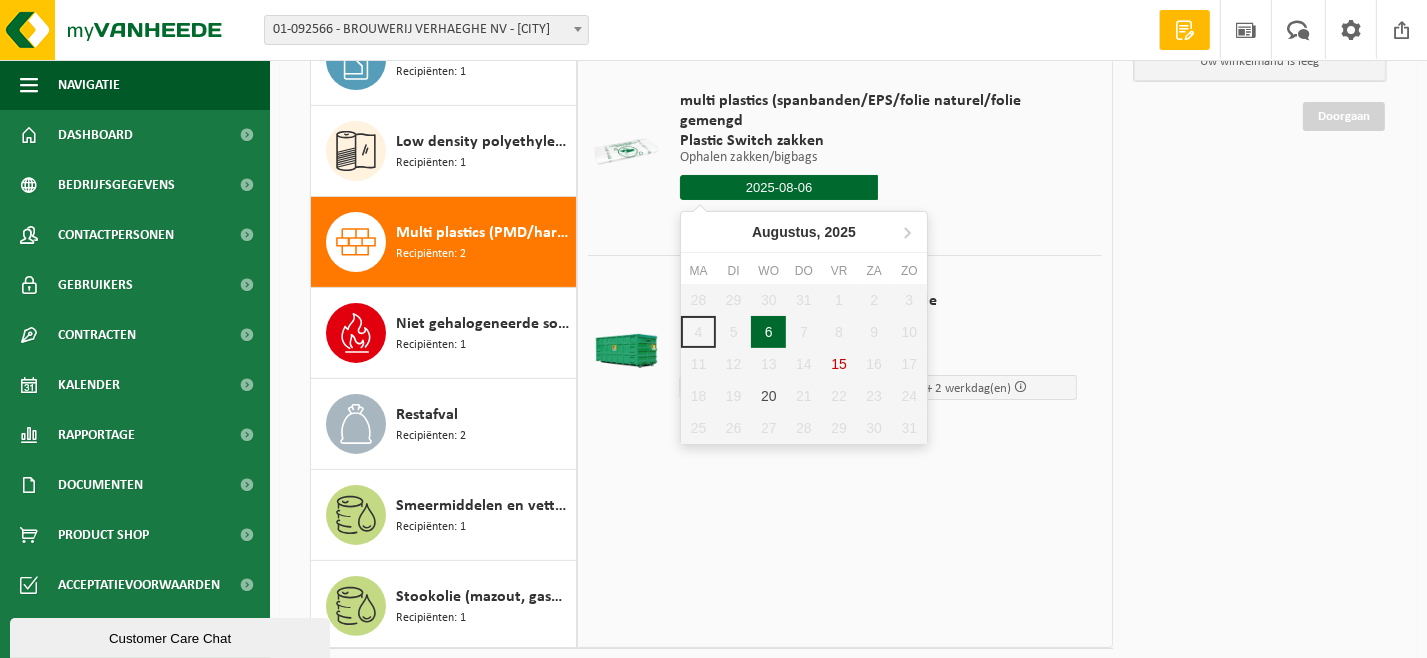 type on "Van 2025-08-06" 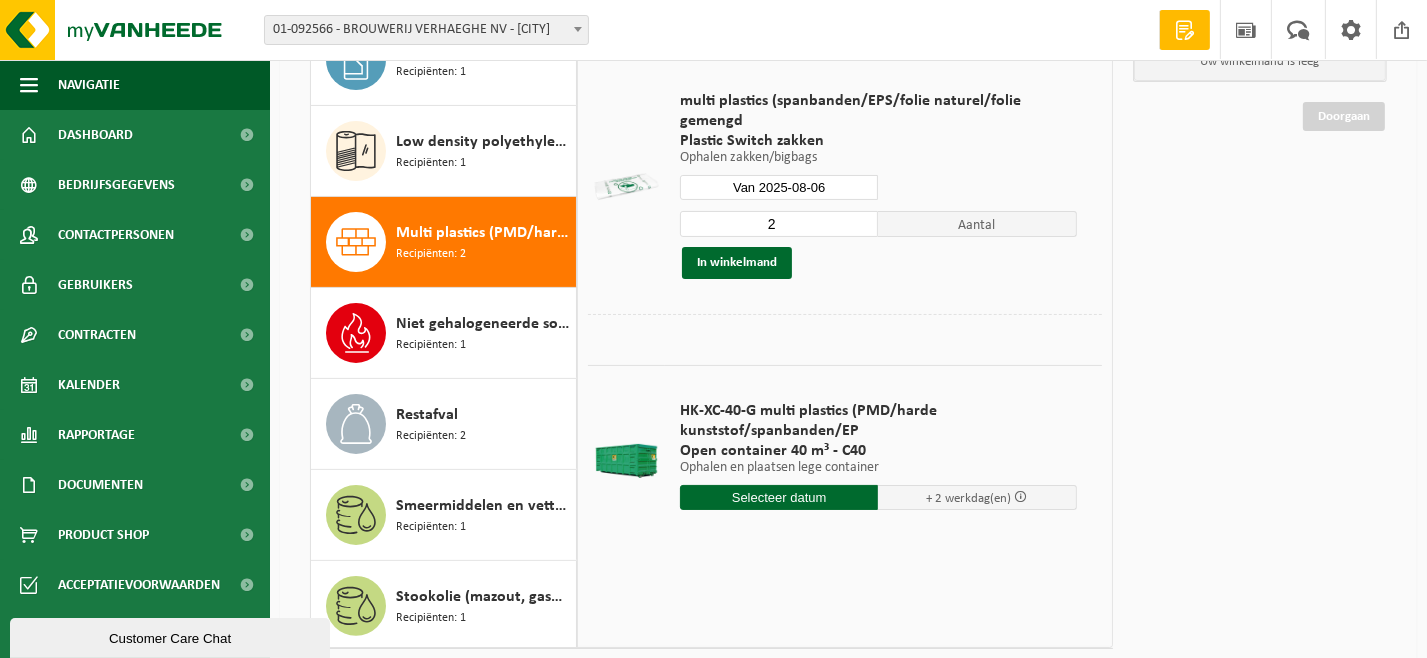 click on "2" at bounding box center (779, 224) 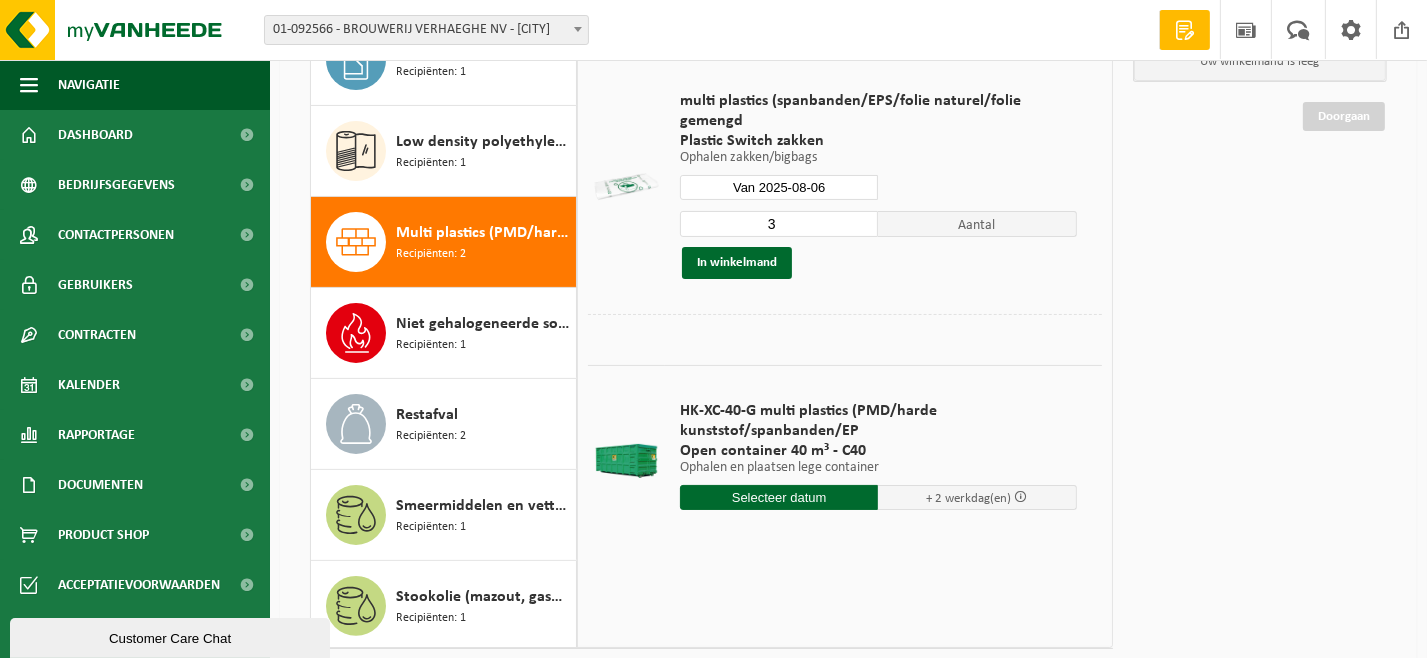 click on "3" at bounding box center (779, 224) 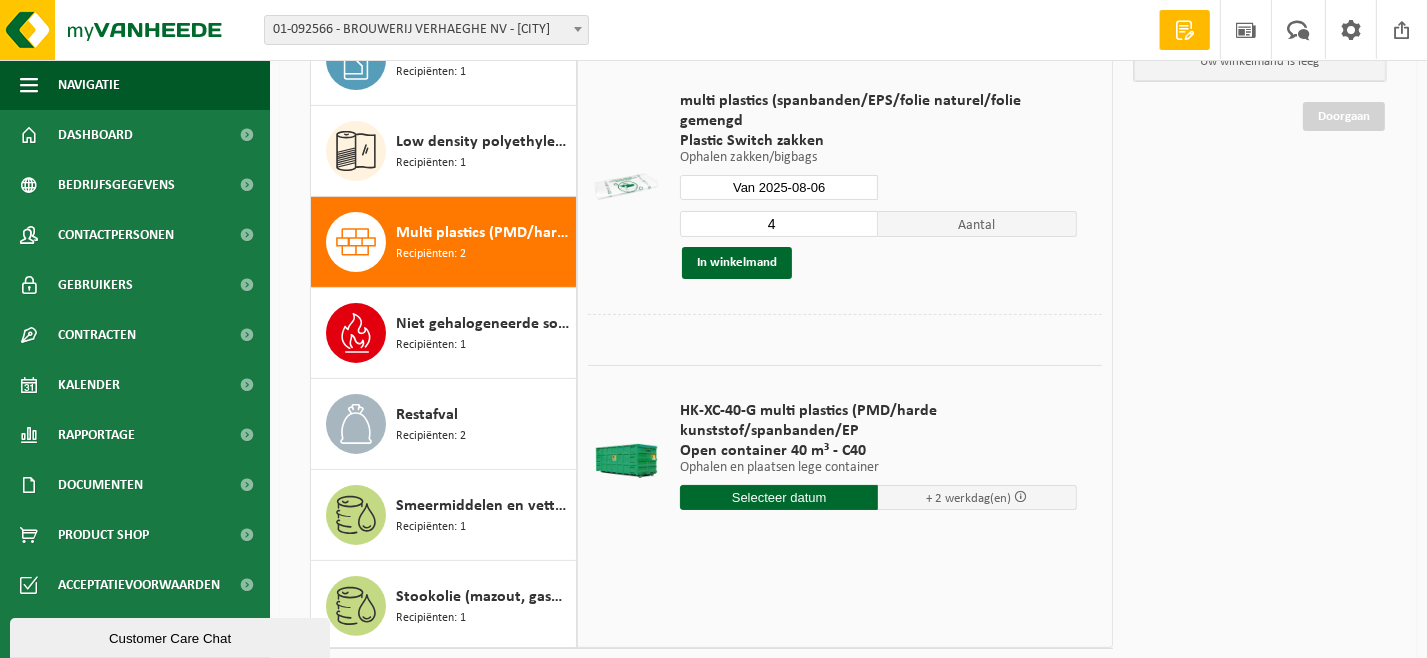 click on "4" at bounding box center (779, 224) 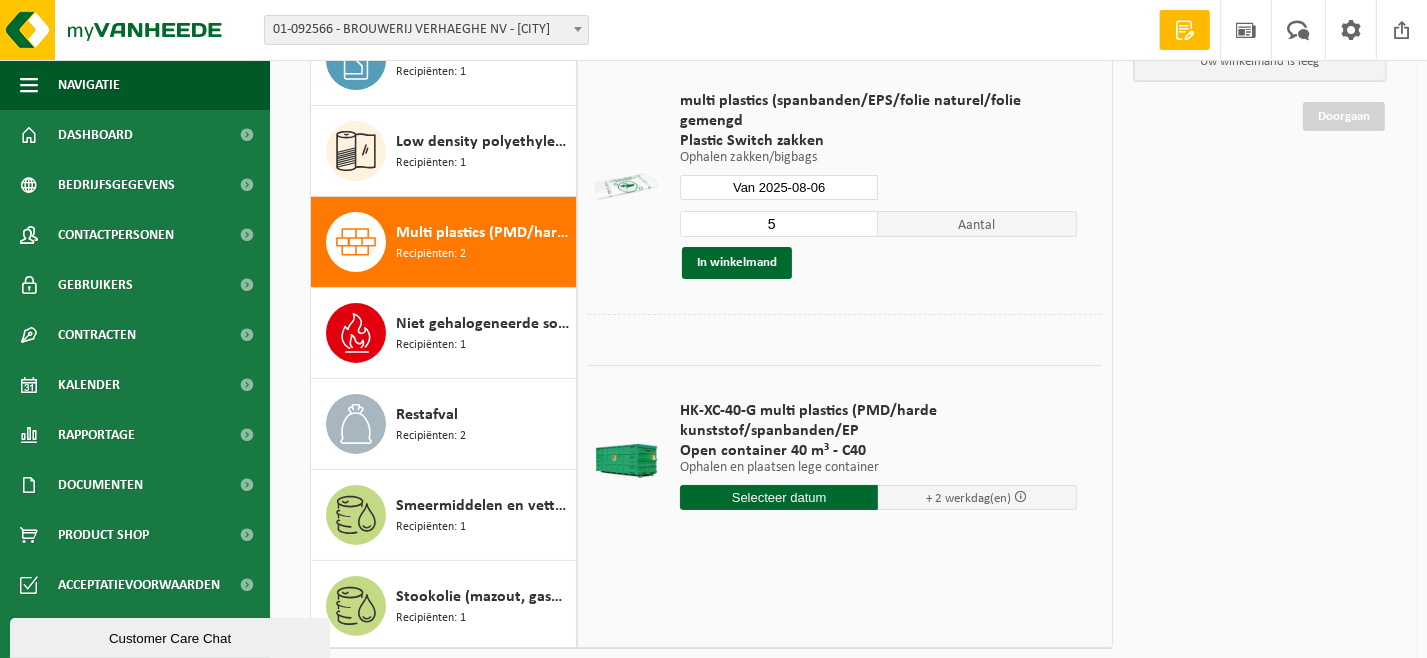 click on "5" at bounding box center (779, 224) 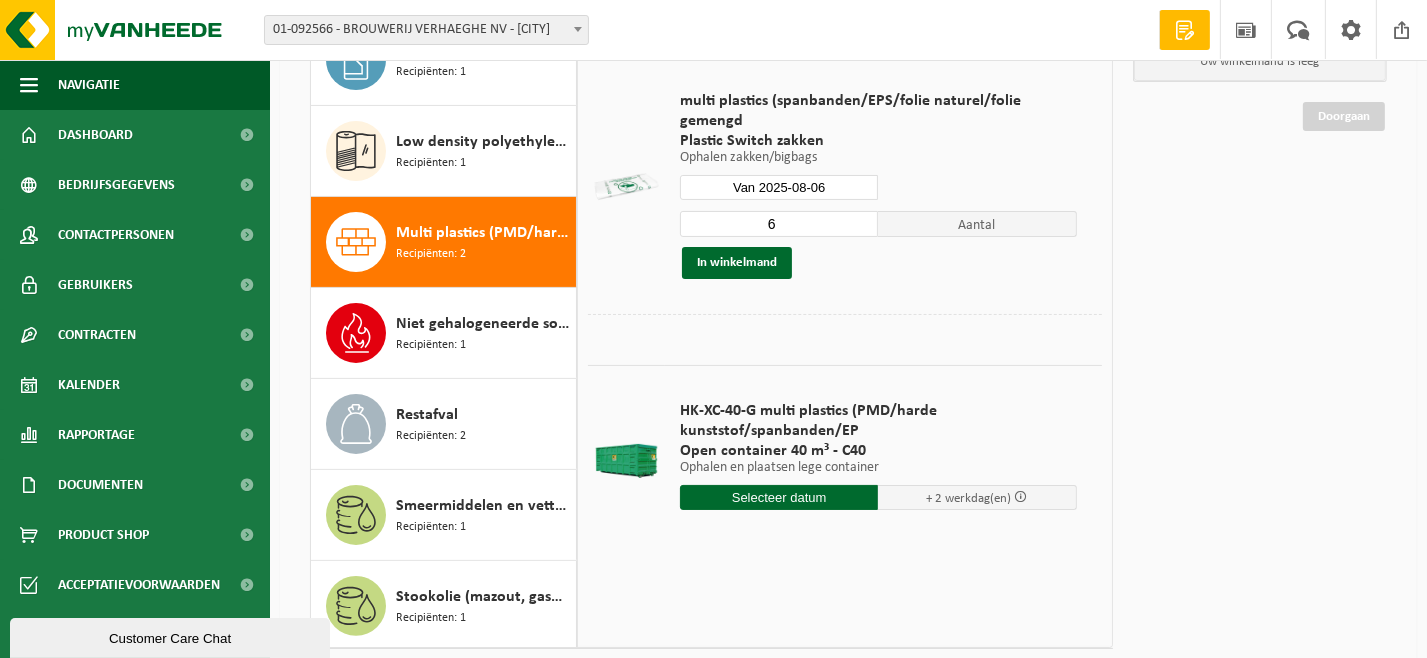 click on "6" at bounding box center (779, 224) 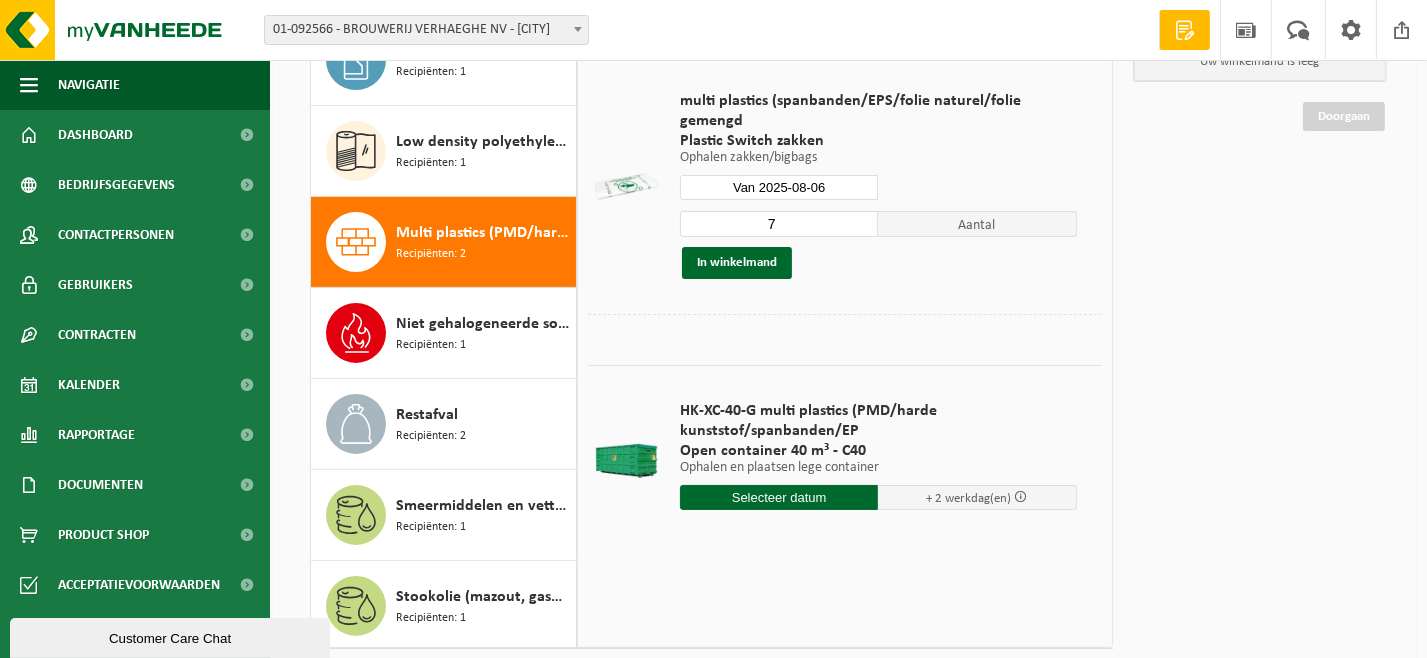 type on "7" 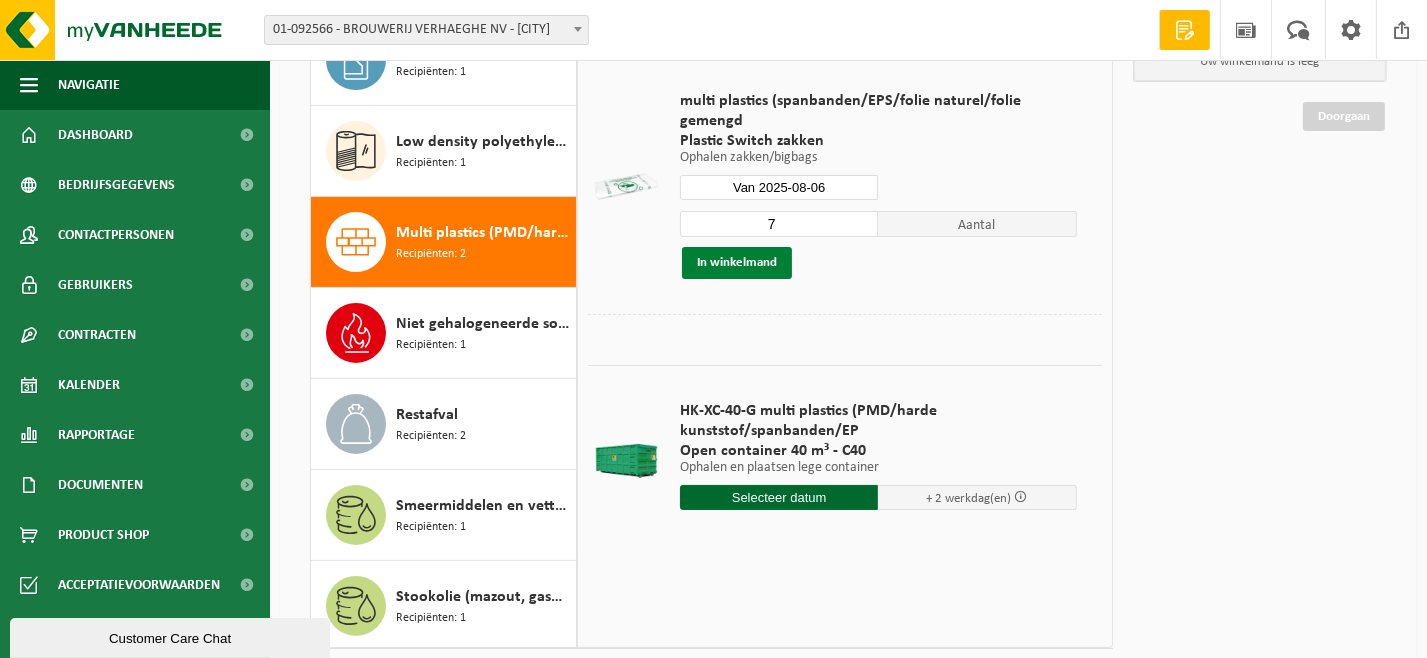 click on "In winkelmand" at bounding box center (737, 263) 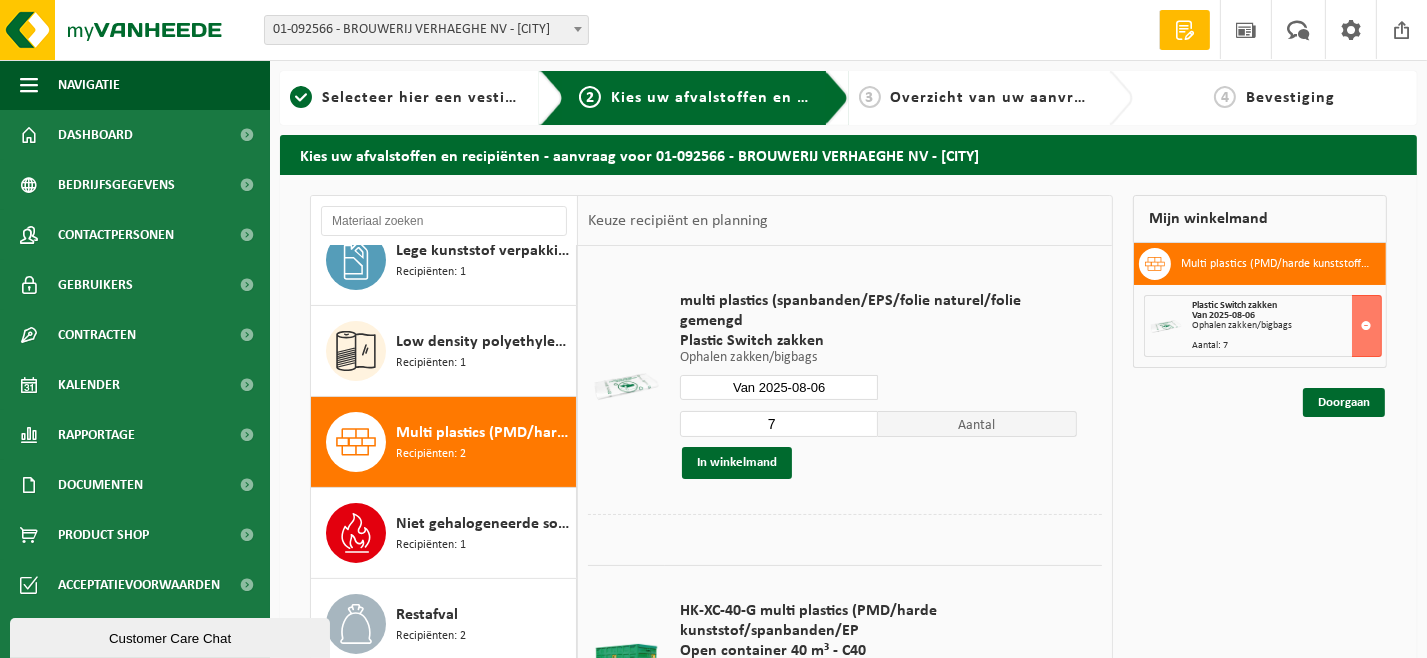 scroll, scrollTop: 0, scrollLeft: 0, axis: both 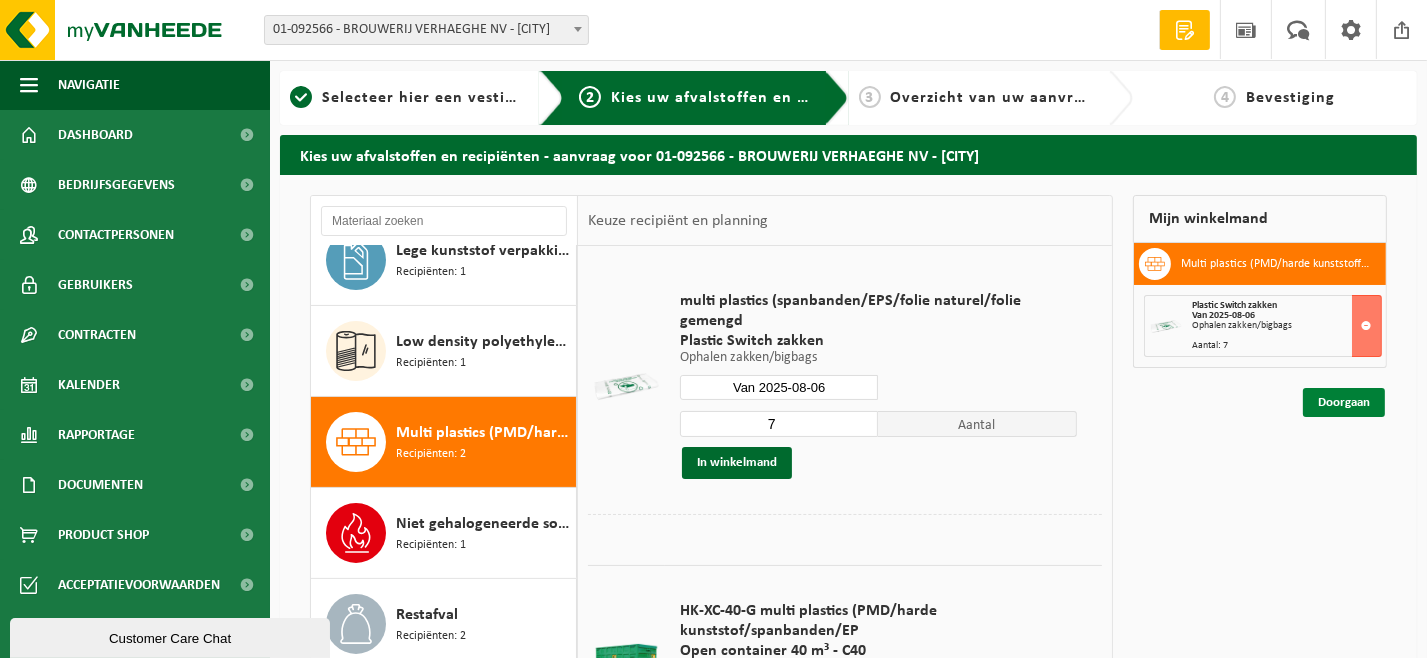 click on "Doorgaan" at bounding box center (1344, 402) 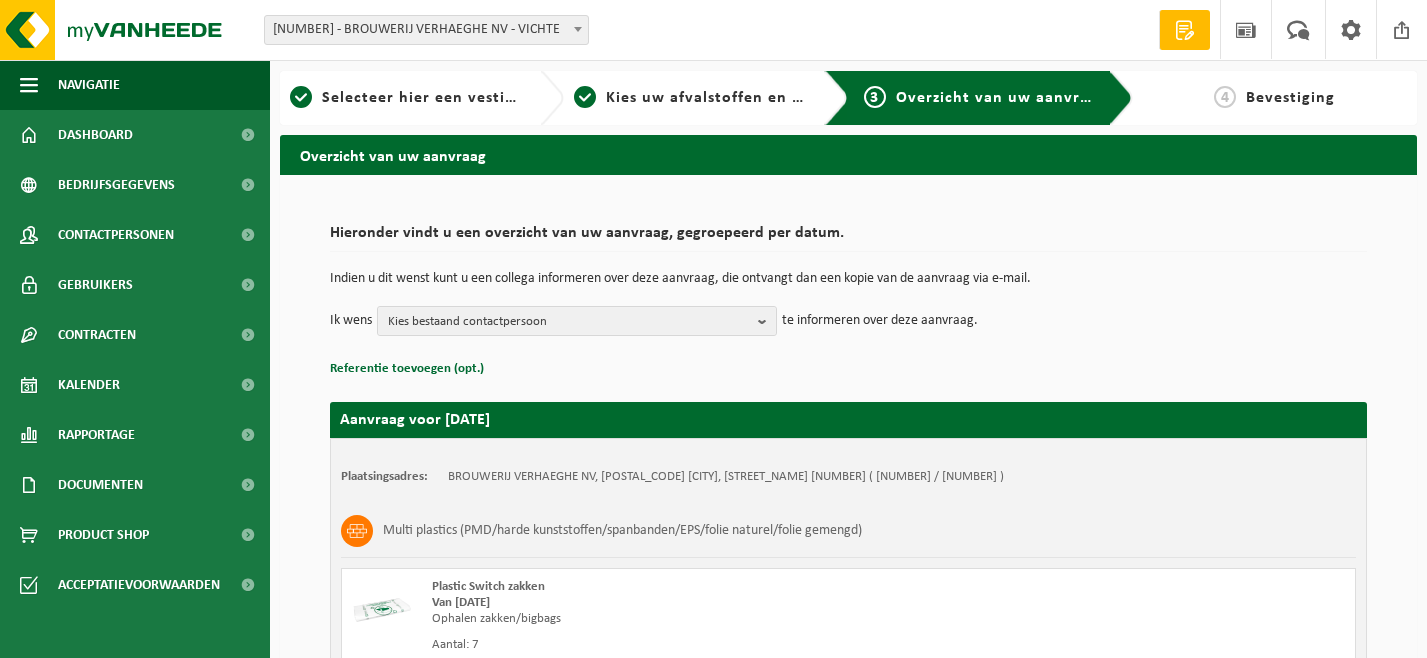 scroll, scrollTop: 0, scrollLeft: 0, axis: both 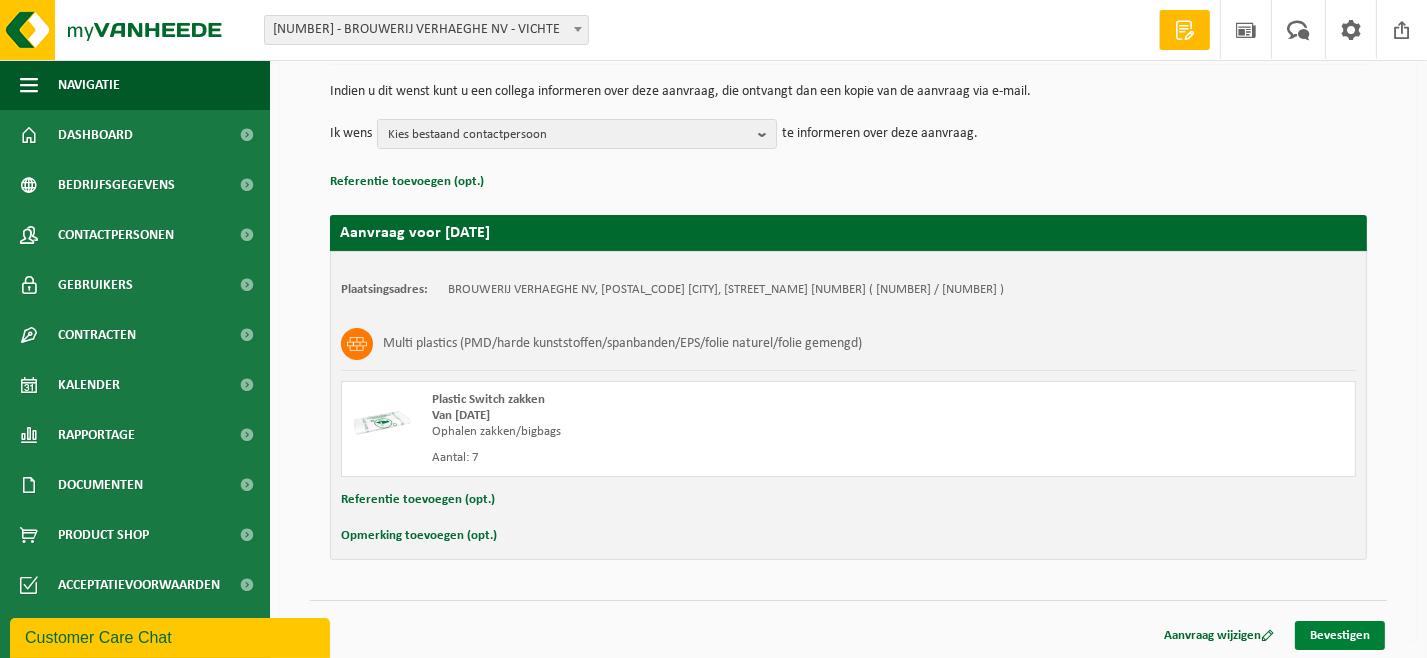 click on "Bevestigen" at bounding box center (1340, 635) 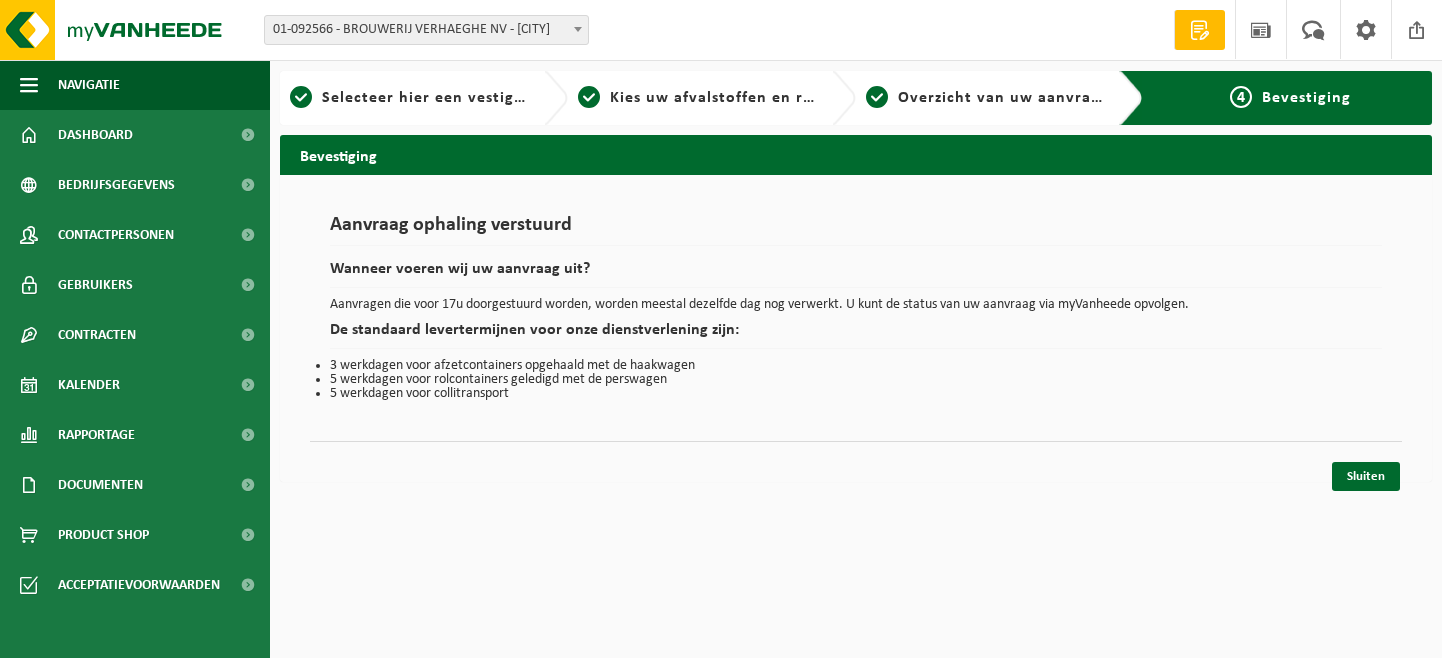 scroll, scrollTop: 0, scrollLeft: 0, axis: both 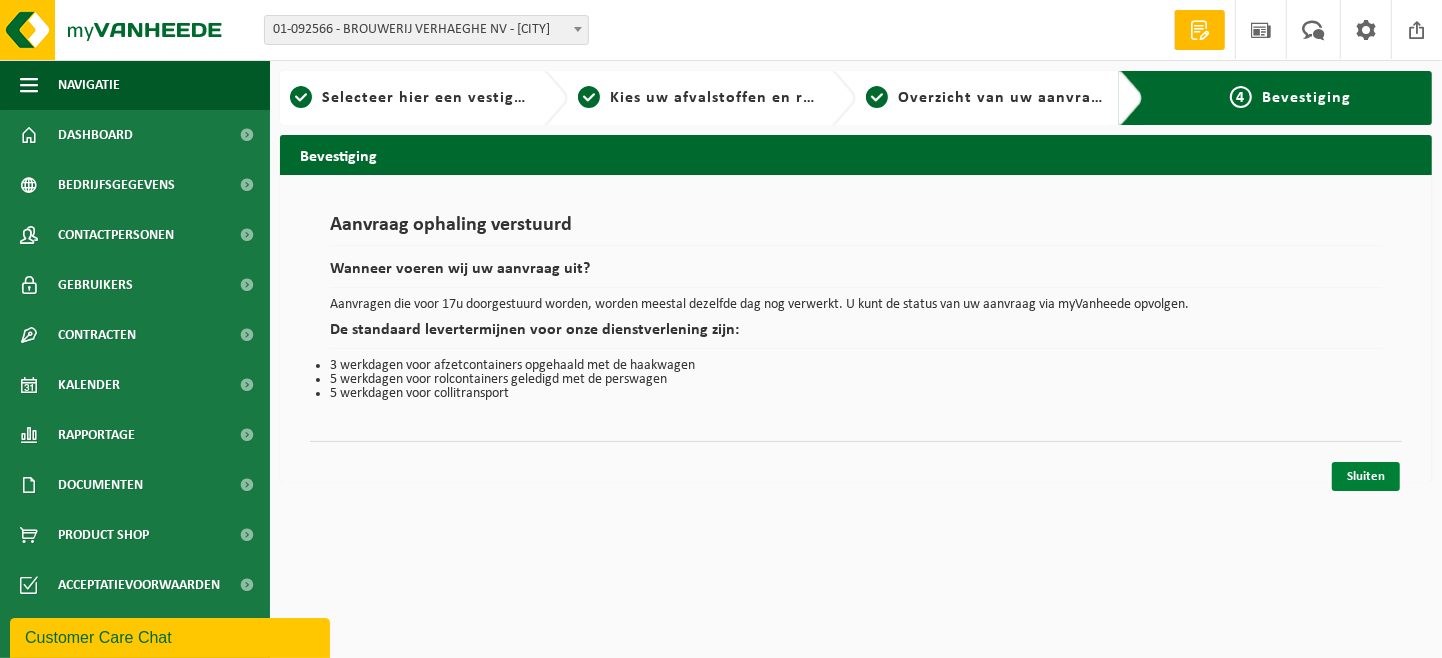 click on "Sluiten" at bounding box center [1366, 476] 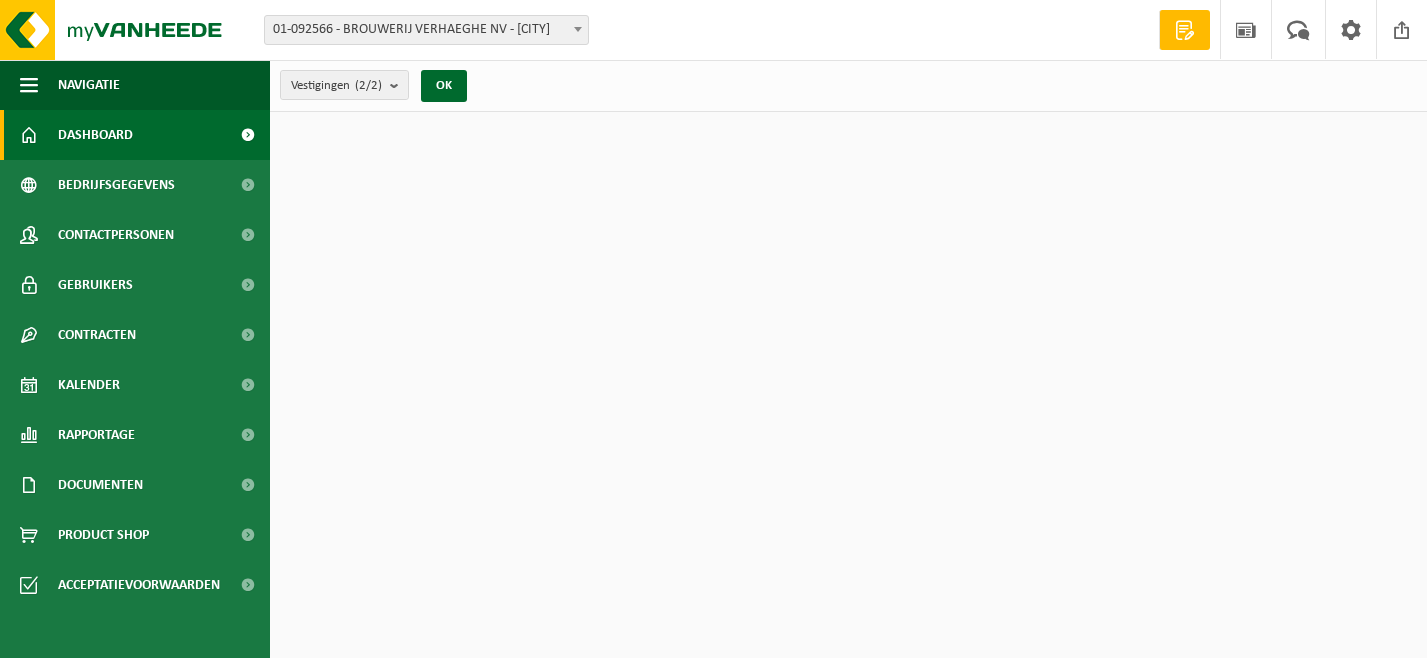 scroll, scrollTop: 0, scrollLeft: 0, axis: both 